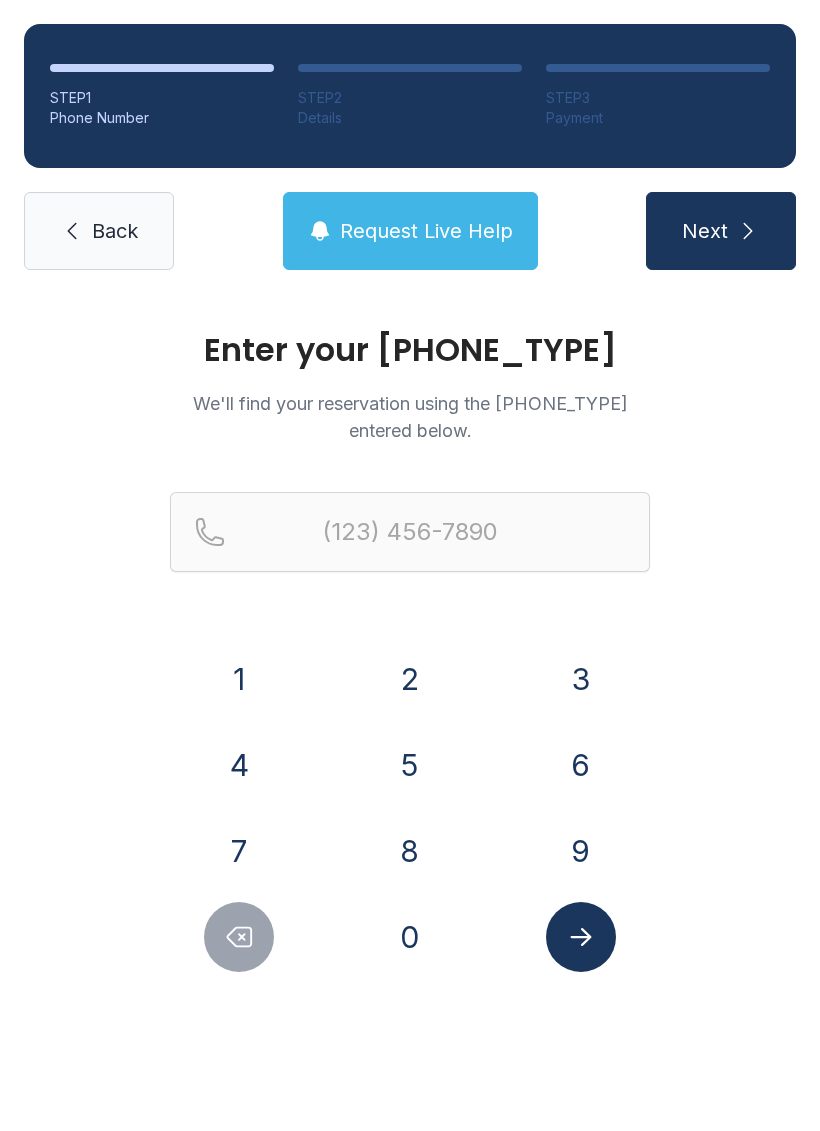 scroll, scrollTop: 0, scrollLeft: 0, axis: both 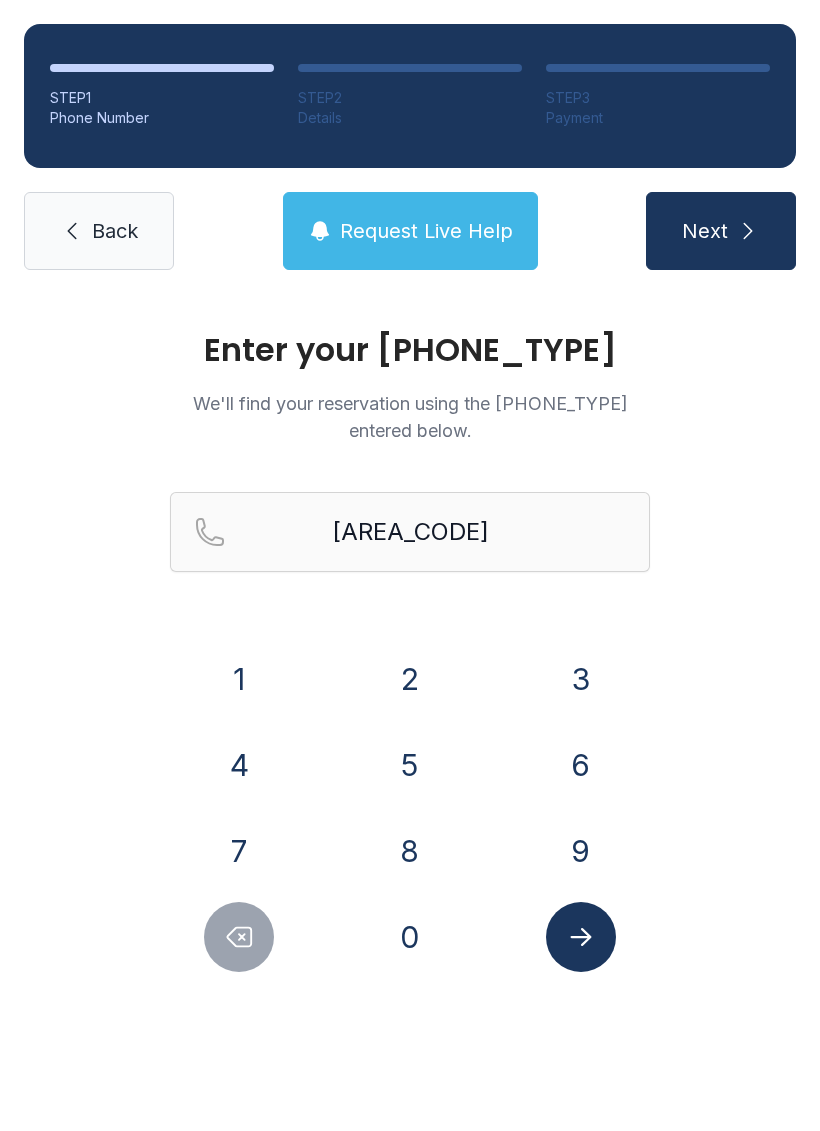 click on "3" at bounding box center (239, 679) 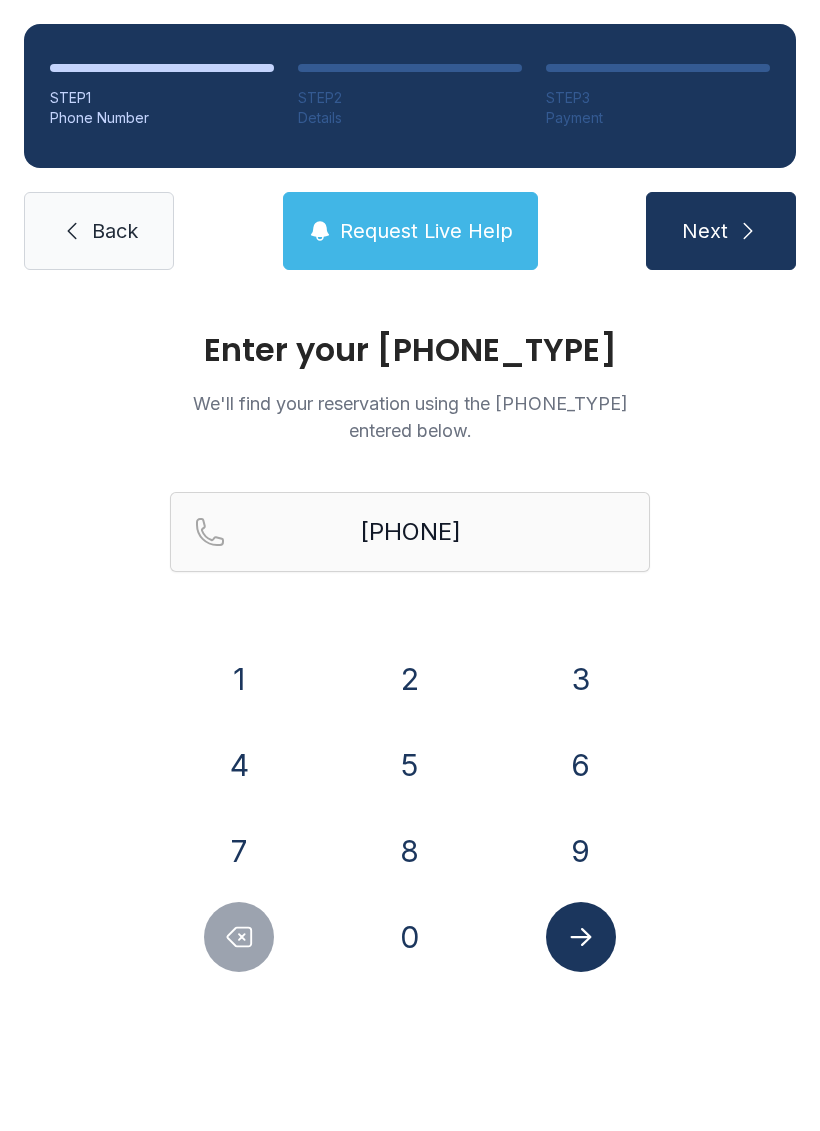 click on "2" at bounding box center [239, 679] 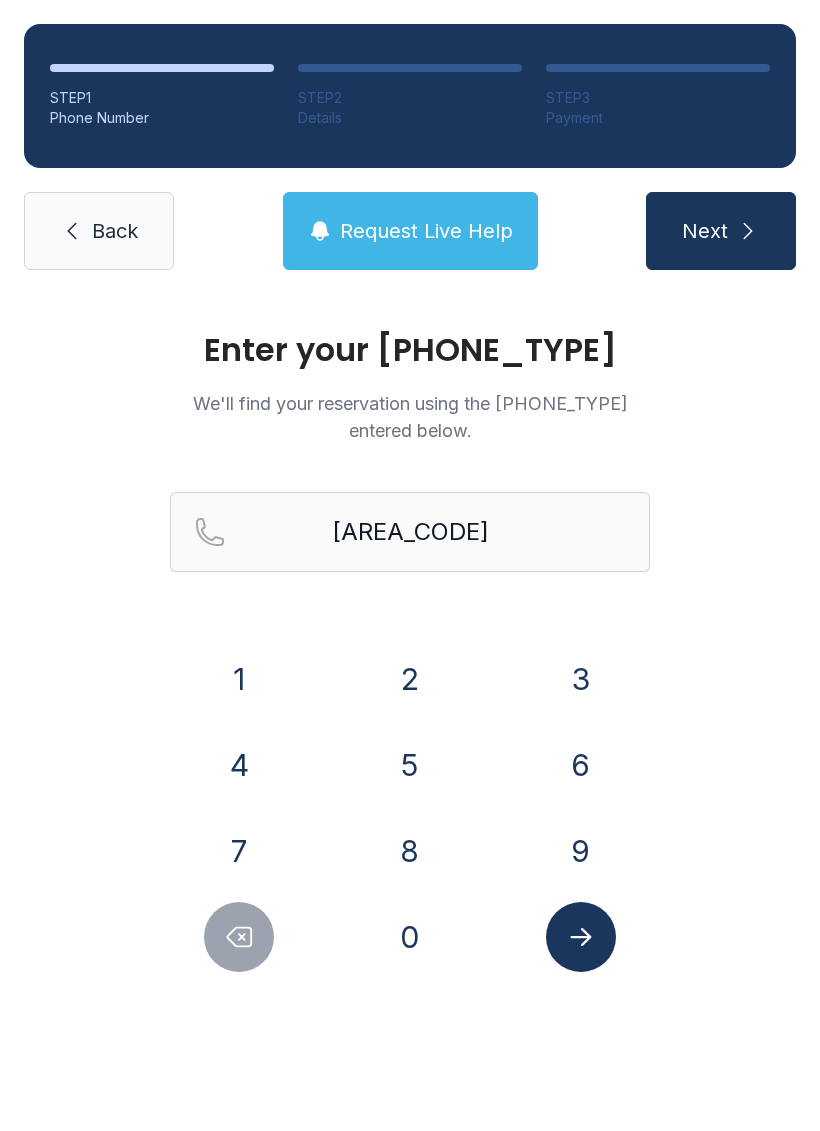 click on "2" at bounding box center [239, 679] 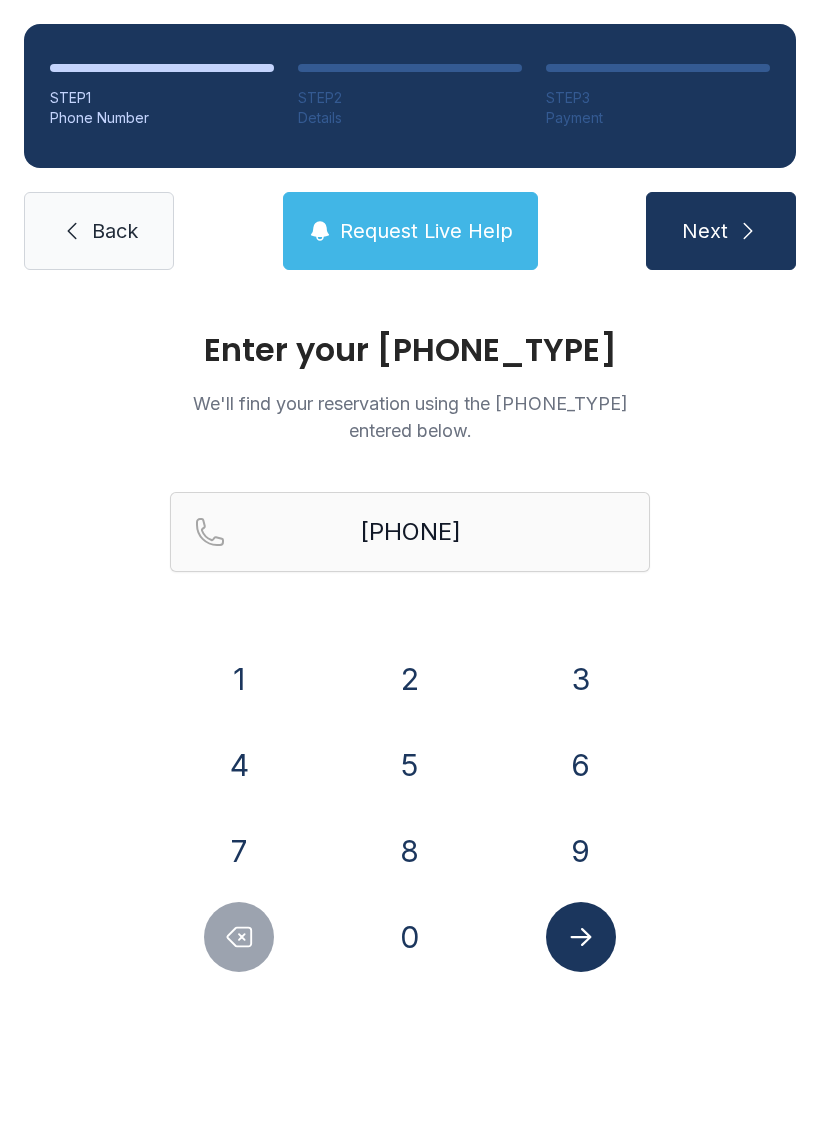 click on "4" at bounding box center [239, 679] 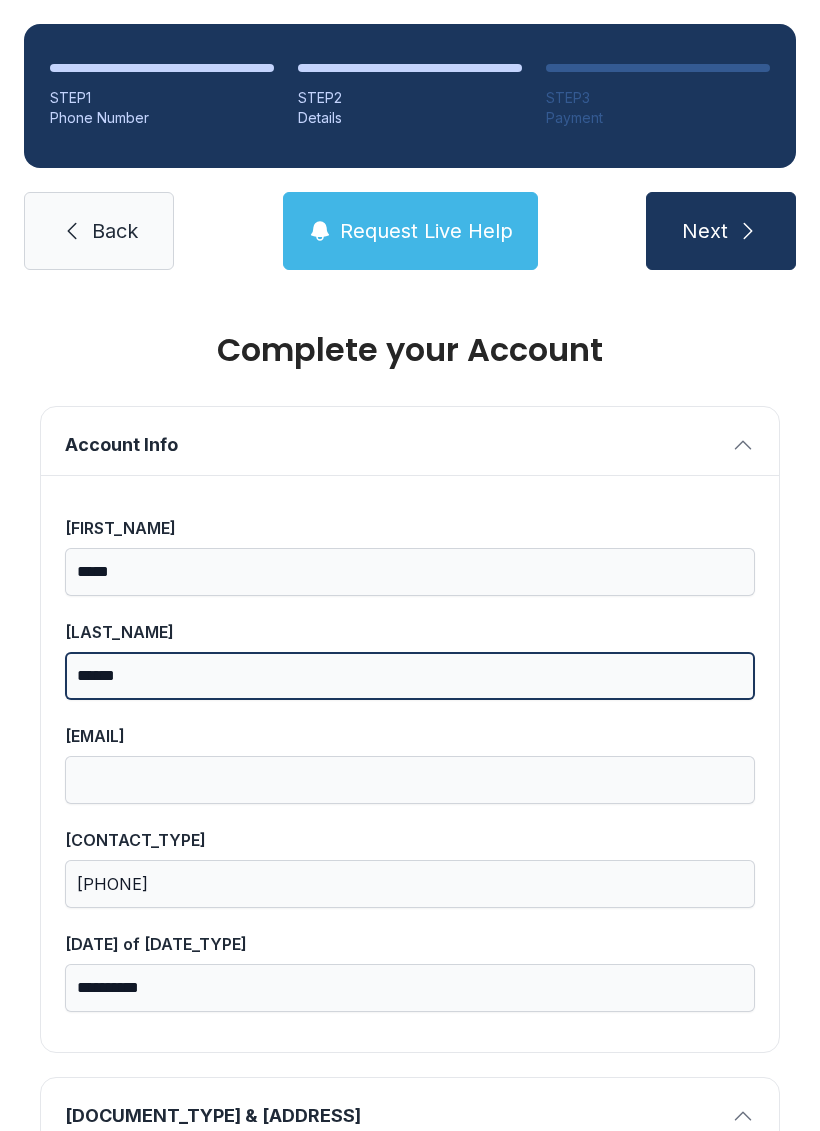 click on "******" at bounding box center (410, 676) 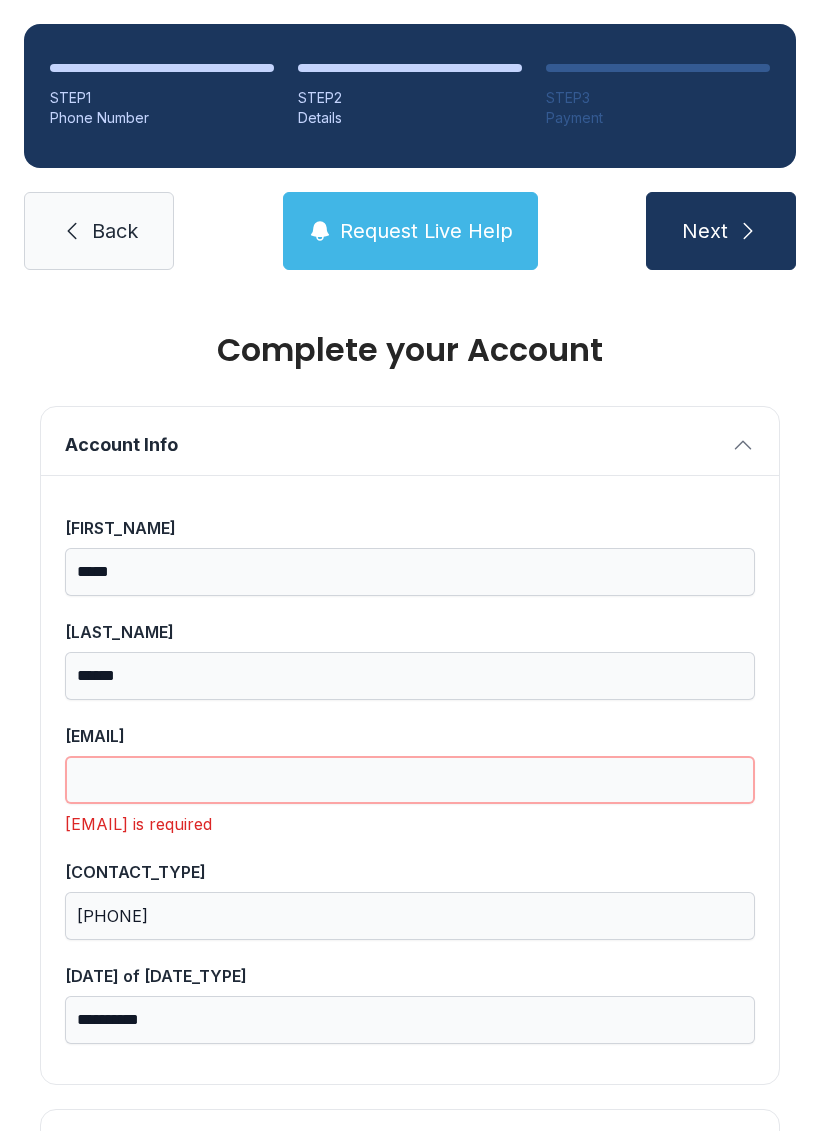 scroll, scrollTop: 49, scrollLeft: 0, axis: vertical 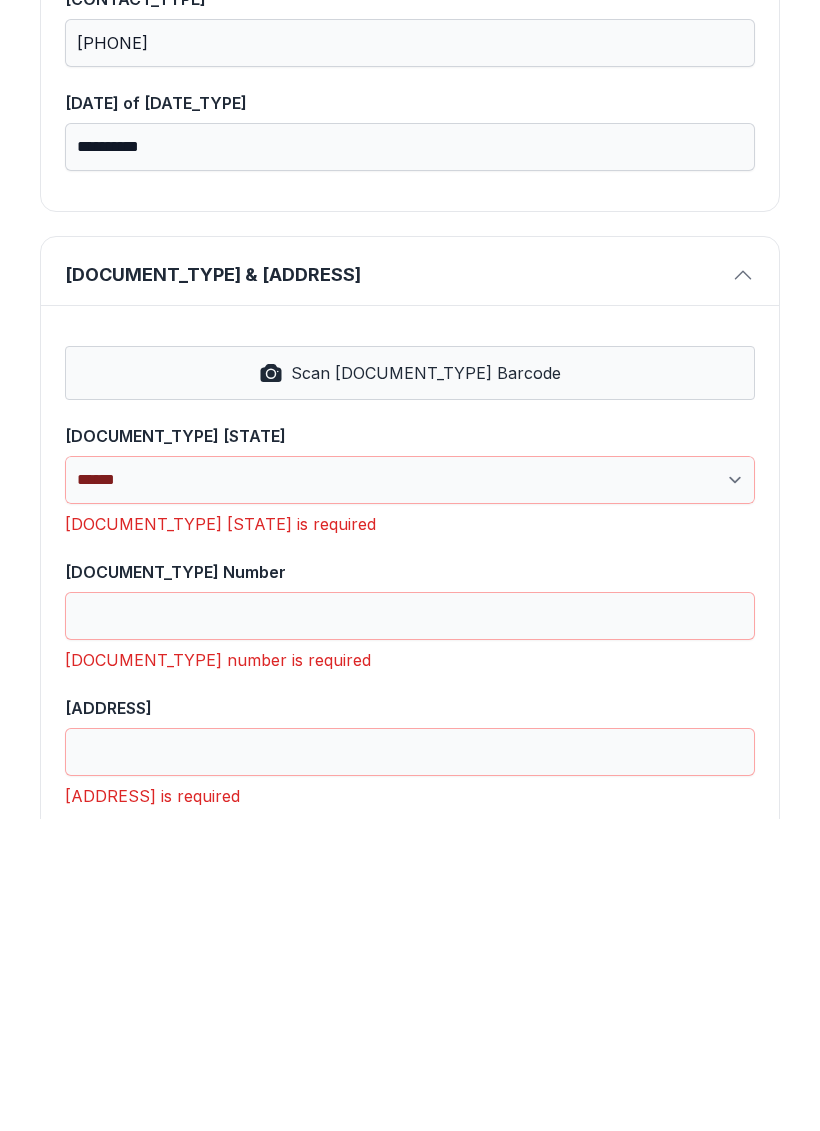 type on "**********" 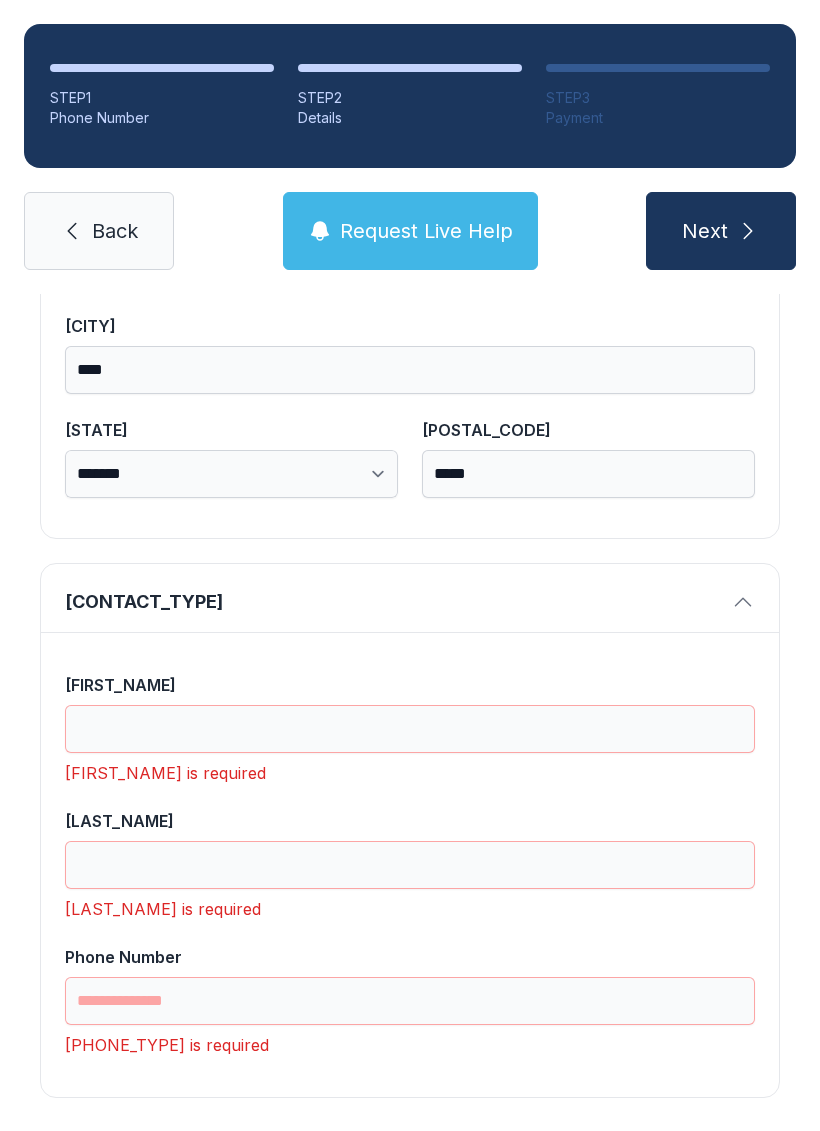 scroll, scrollTop: 1365, scrollLeft: 0, axis: vertical 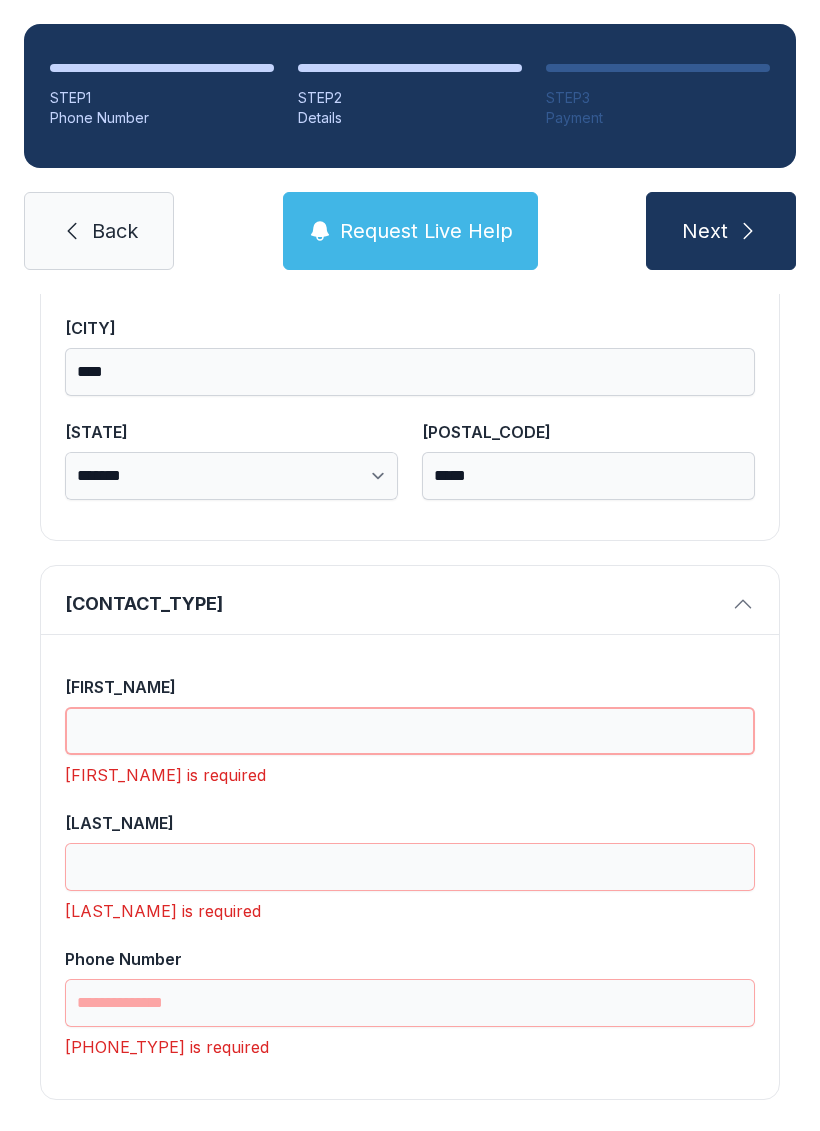 click on "[FIRST_NAME]" at bounding box center [410, 731] 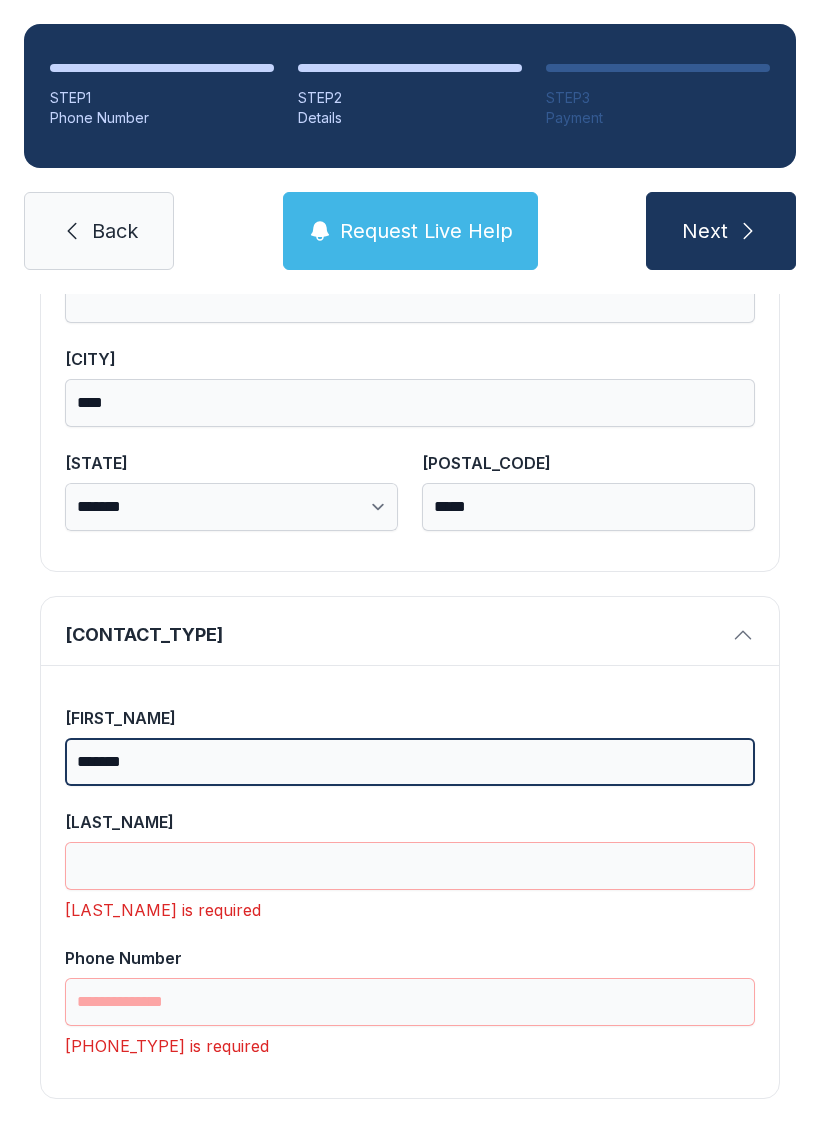 scroll, scrollTop: 1333, scrollLeft: 0, axis: vertical 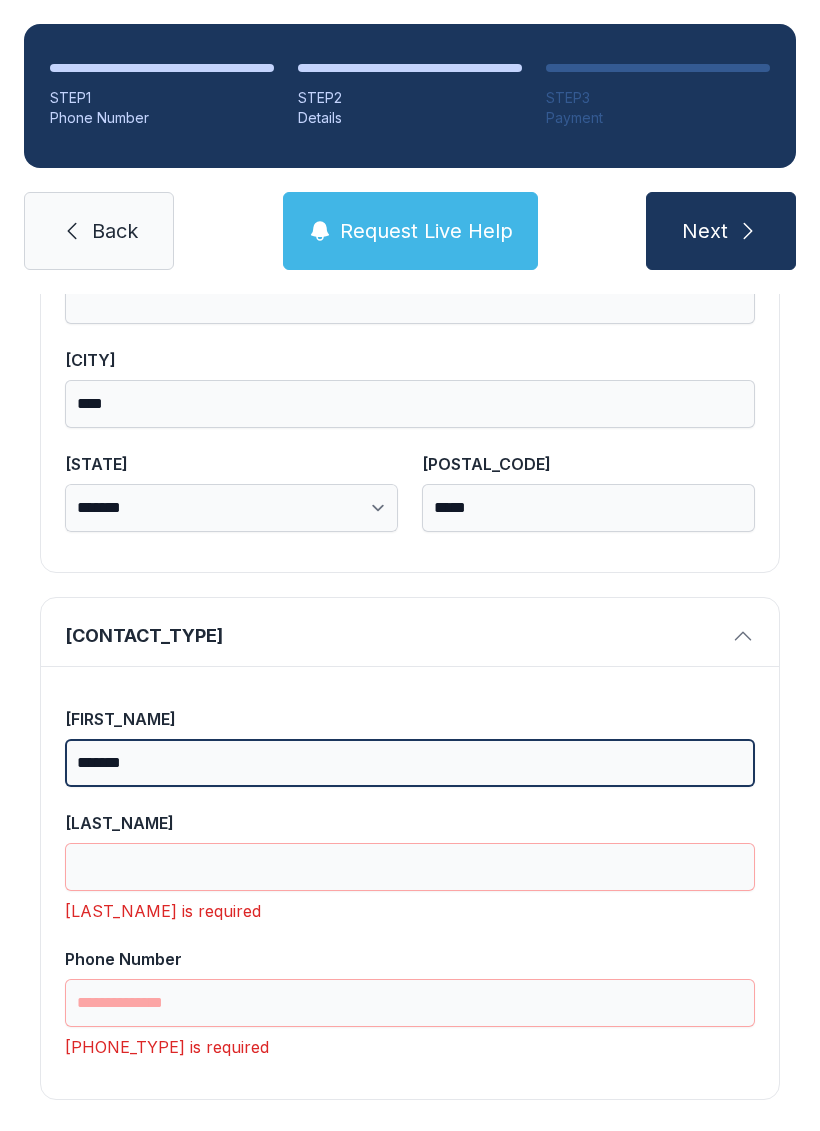 type on "*******" 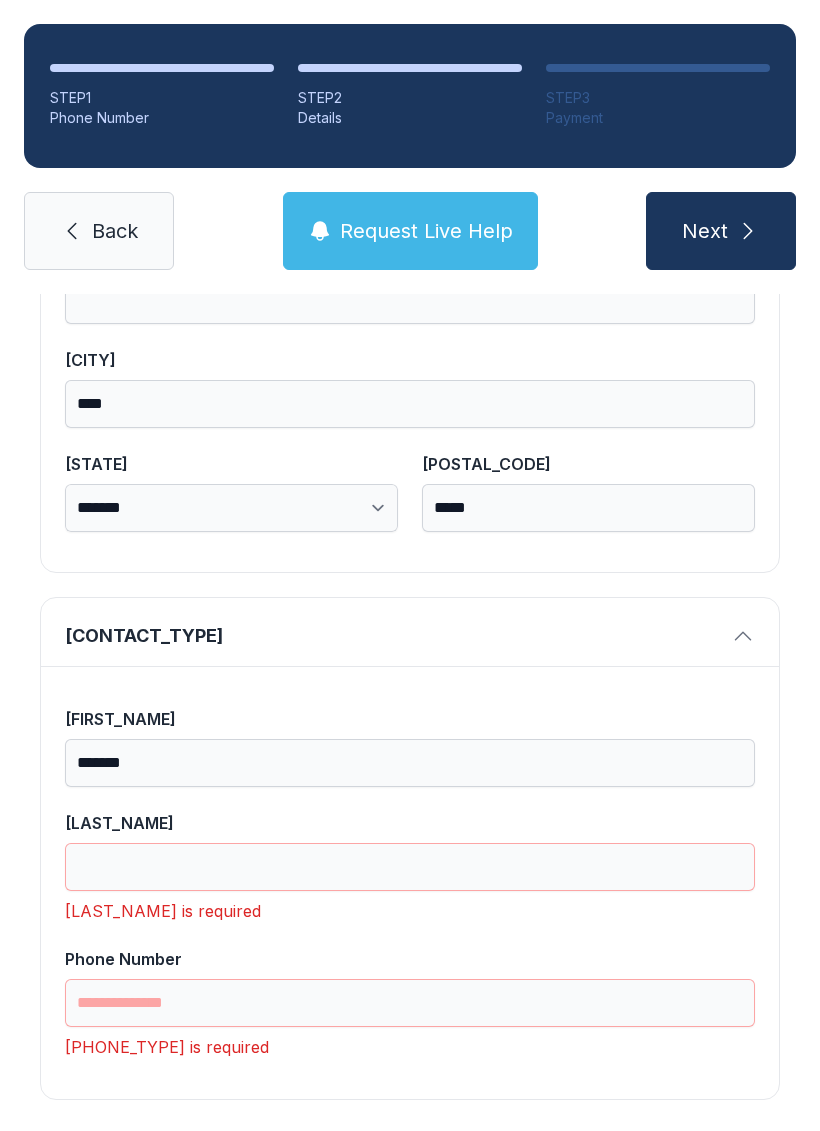 click on "[LAST_NAME]" at bounding box center [410, 719] 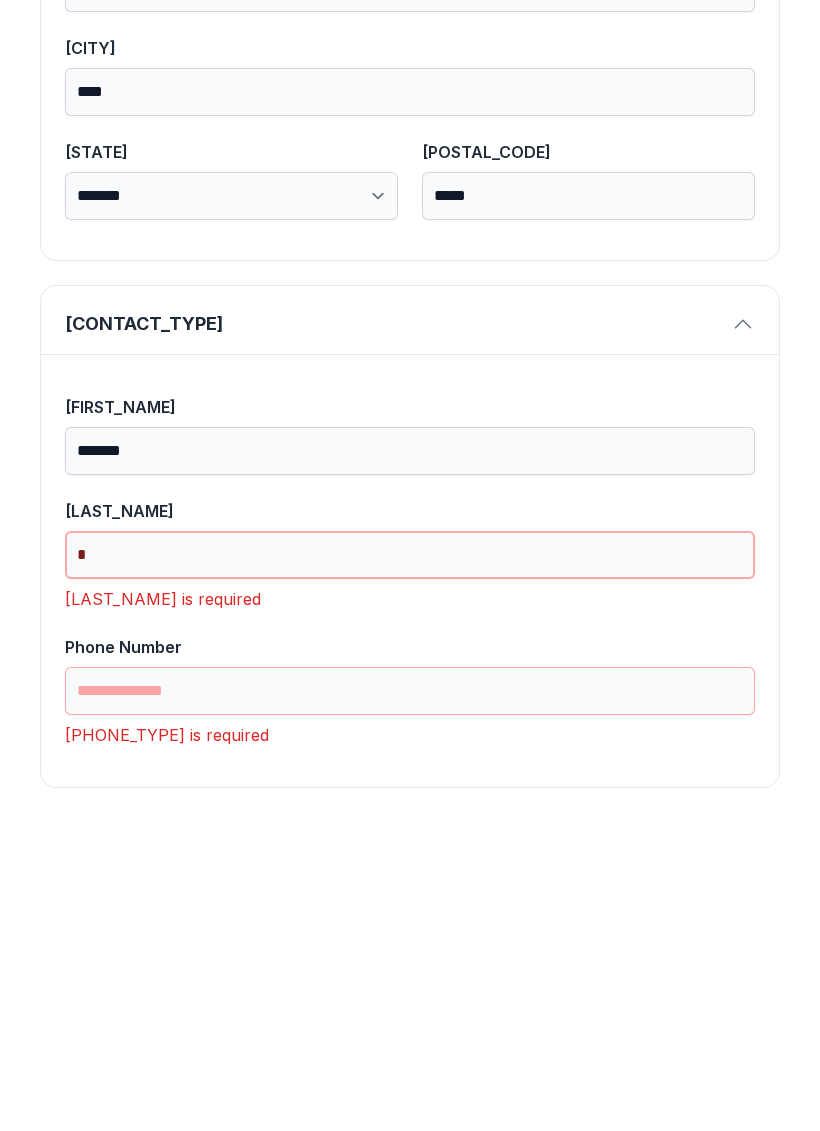 scroll, scrollTop: 1301, scrollLeft: 0, axis: vertical 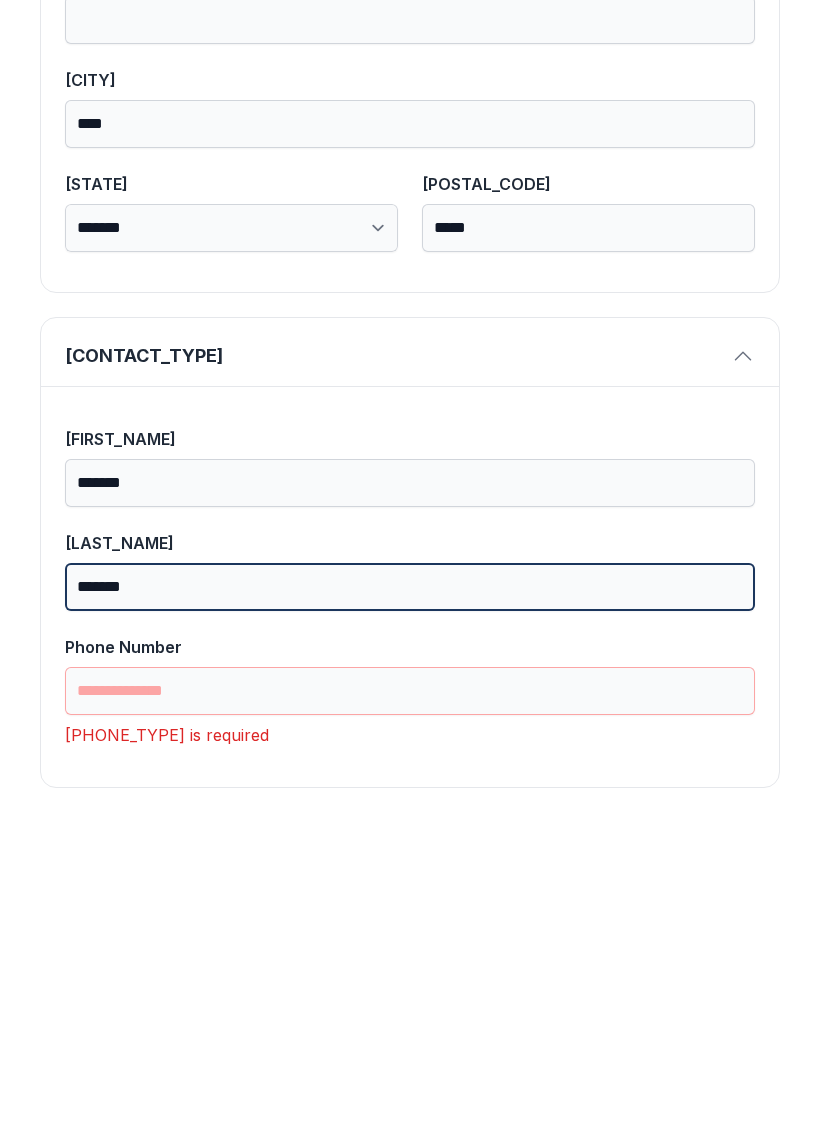 type on "*******" 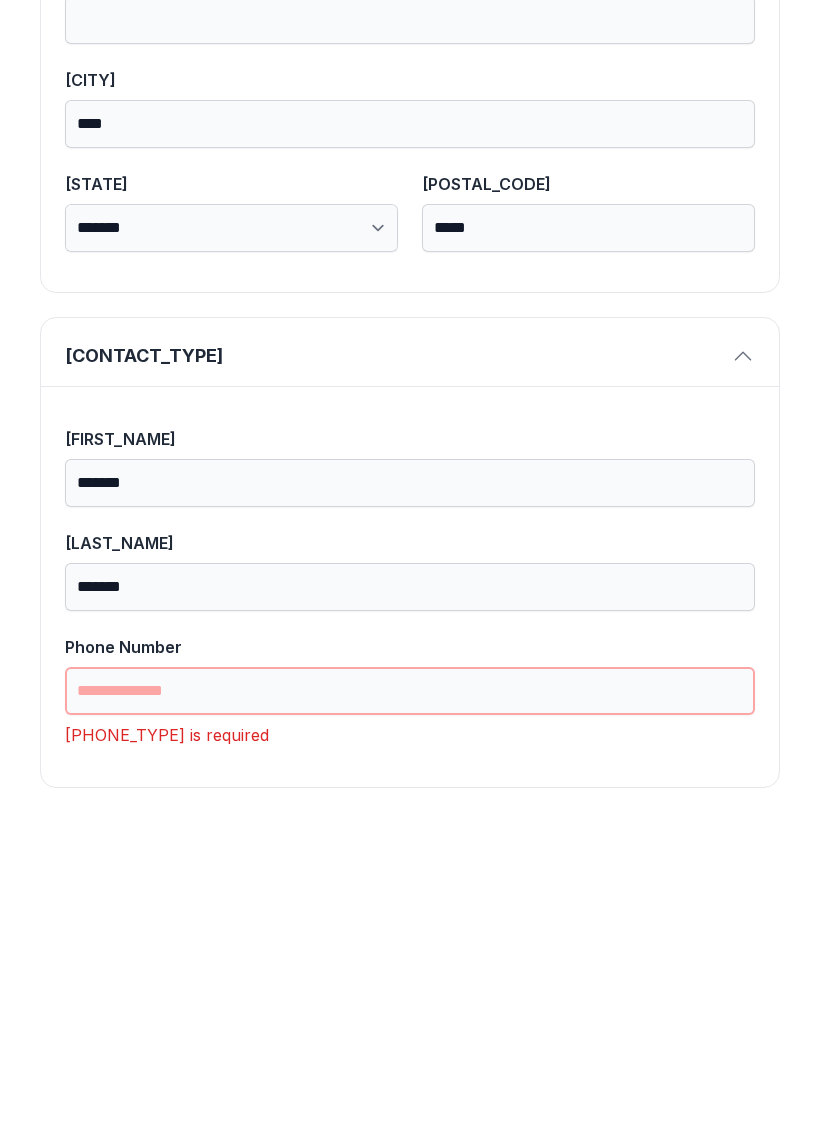 click on "Phone Number" at bounding box center [410, 1003] 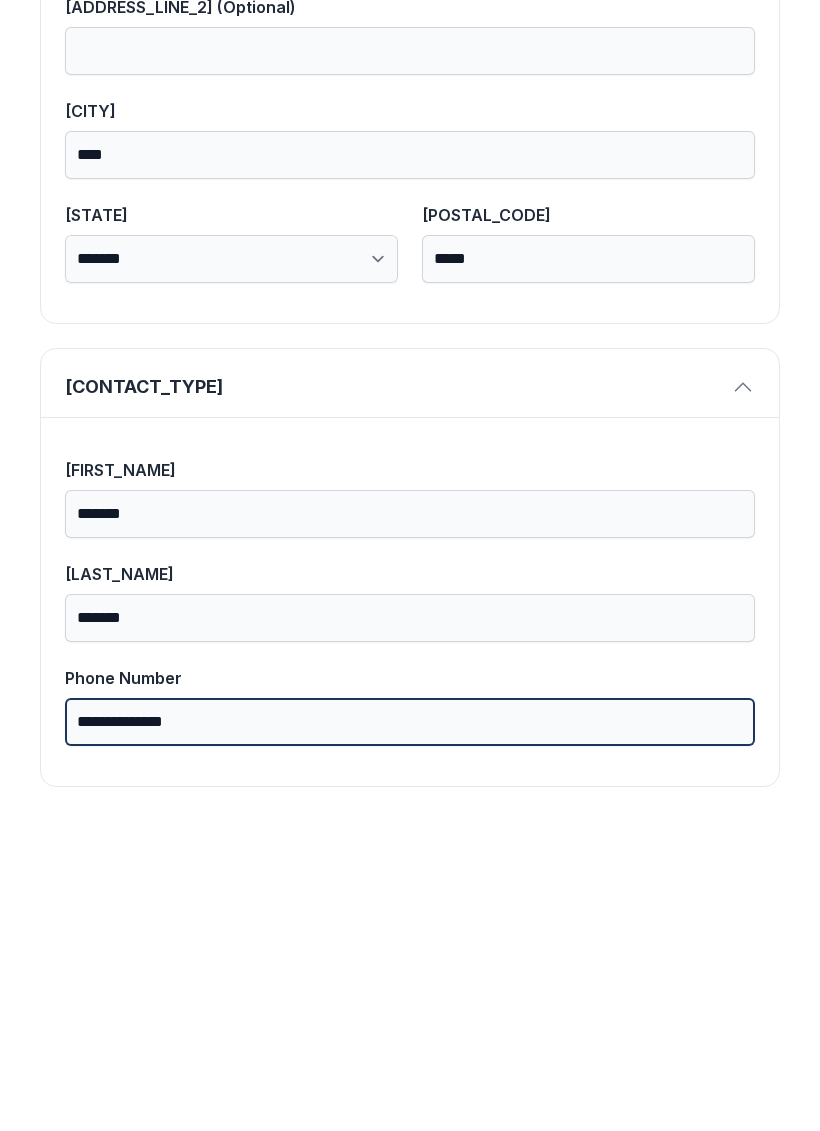 scroll, scrollTop: 1269, scrollLeft: 0, axis: vertical 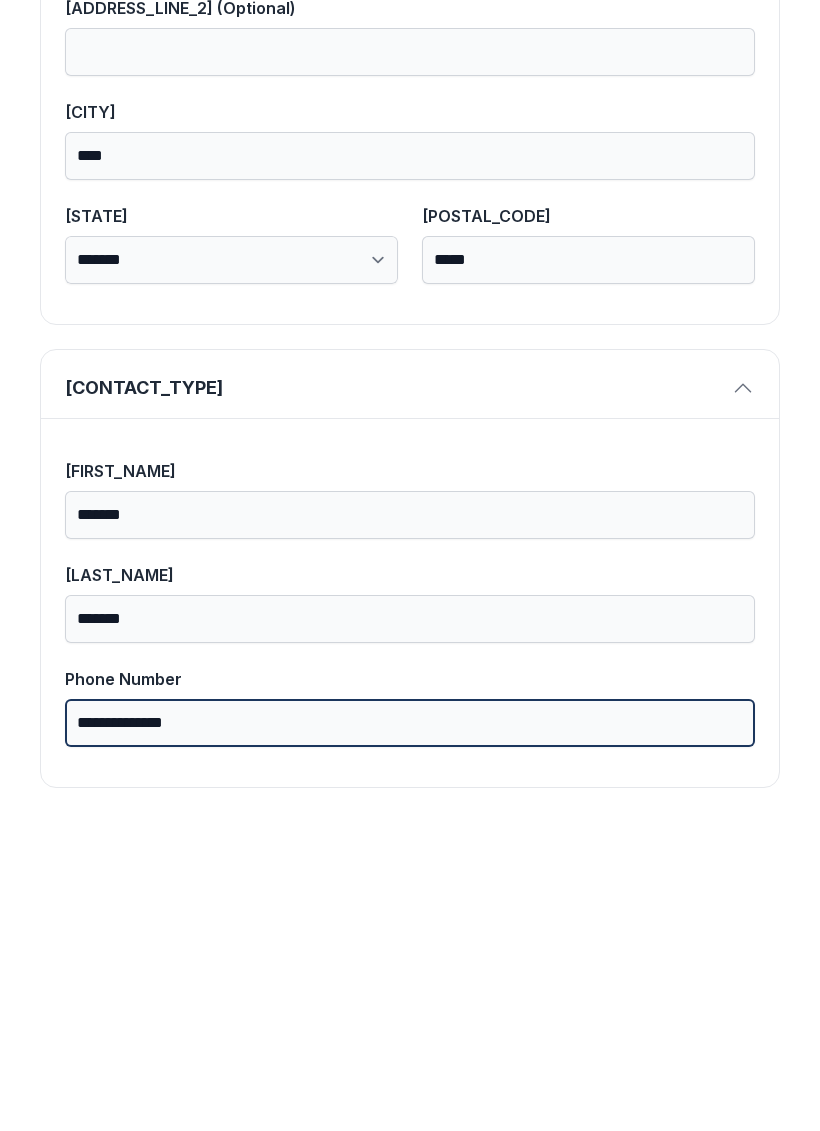 type on "**********" 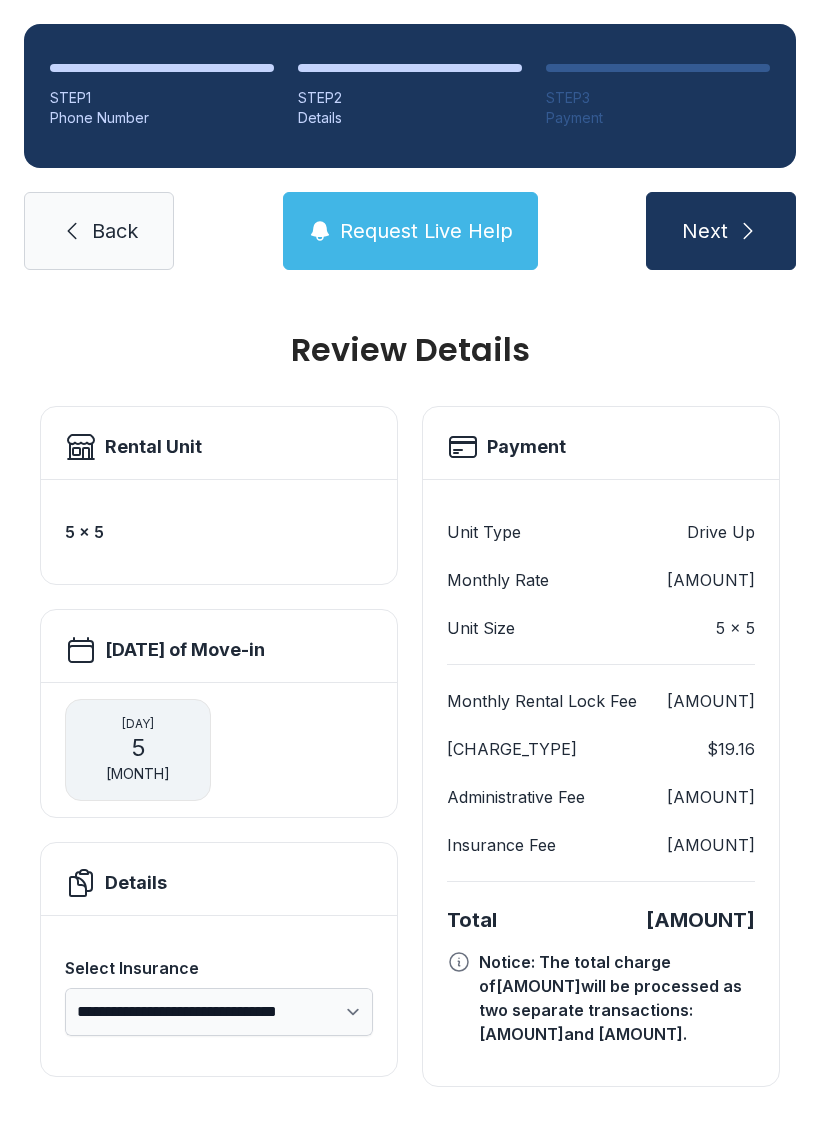 scroll, scrollTop: 0, scrollLeft: 0, axis: both 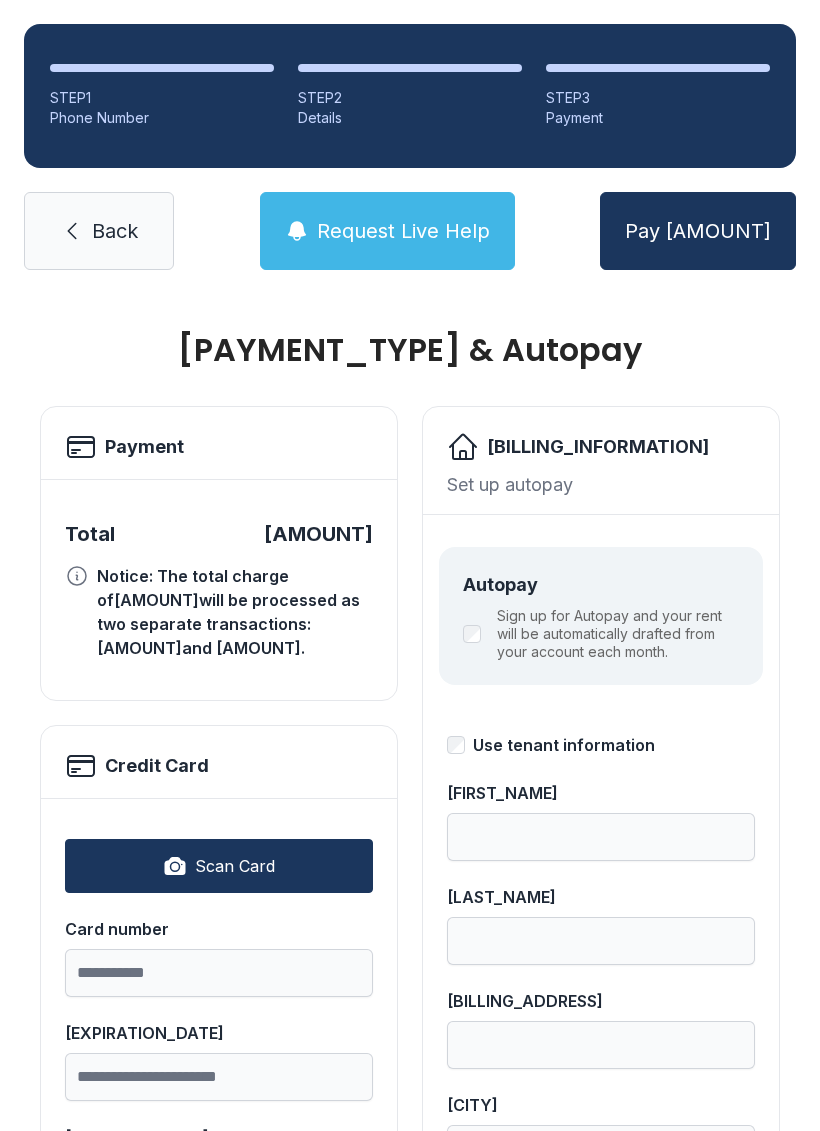 click on "Scan Card" at bounding box center (219, 866) 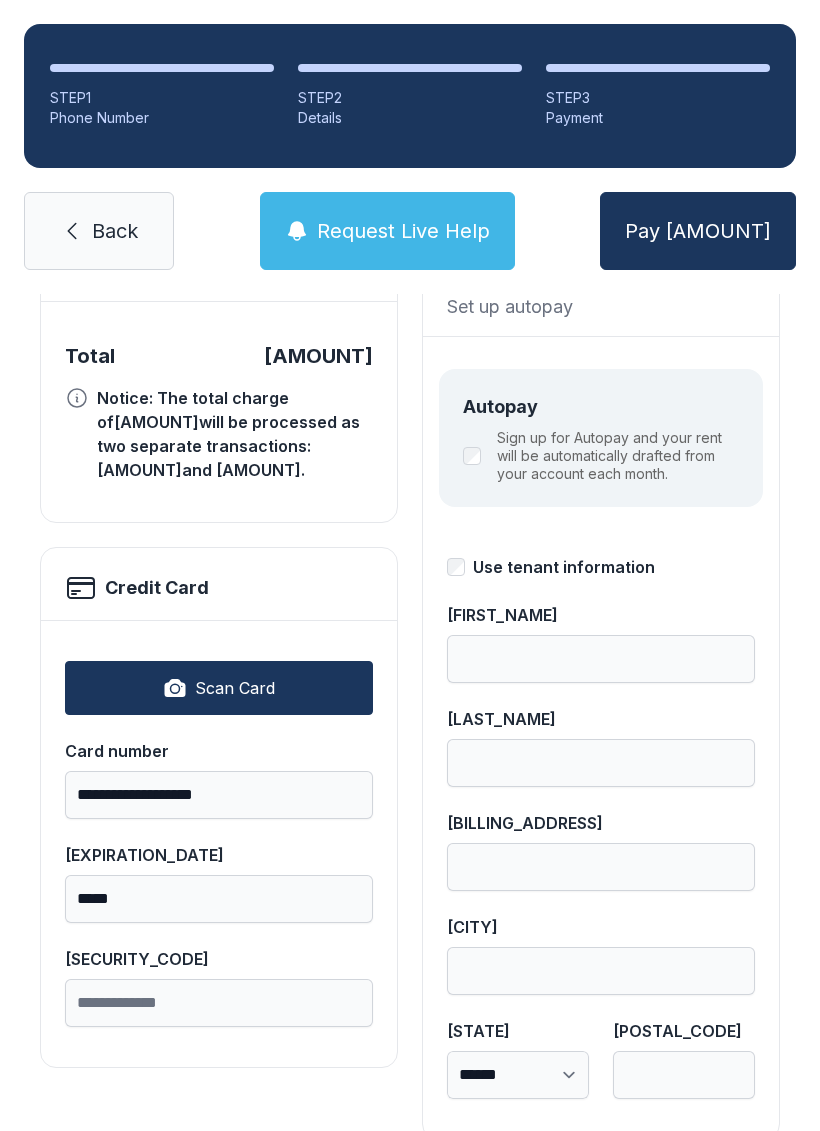 scroll, scrollTop: 199, scrollLeft: 0, axis: vertical 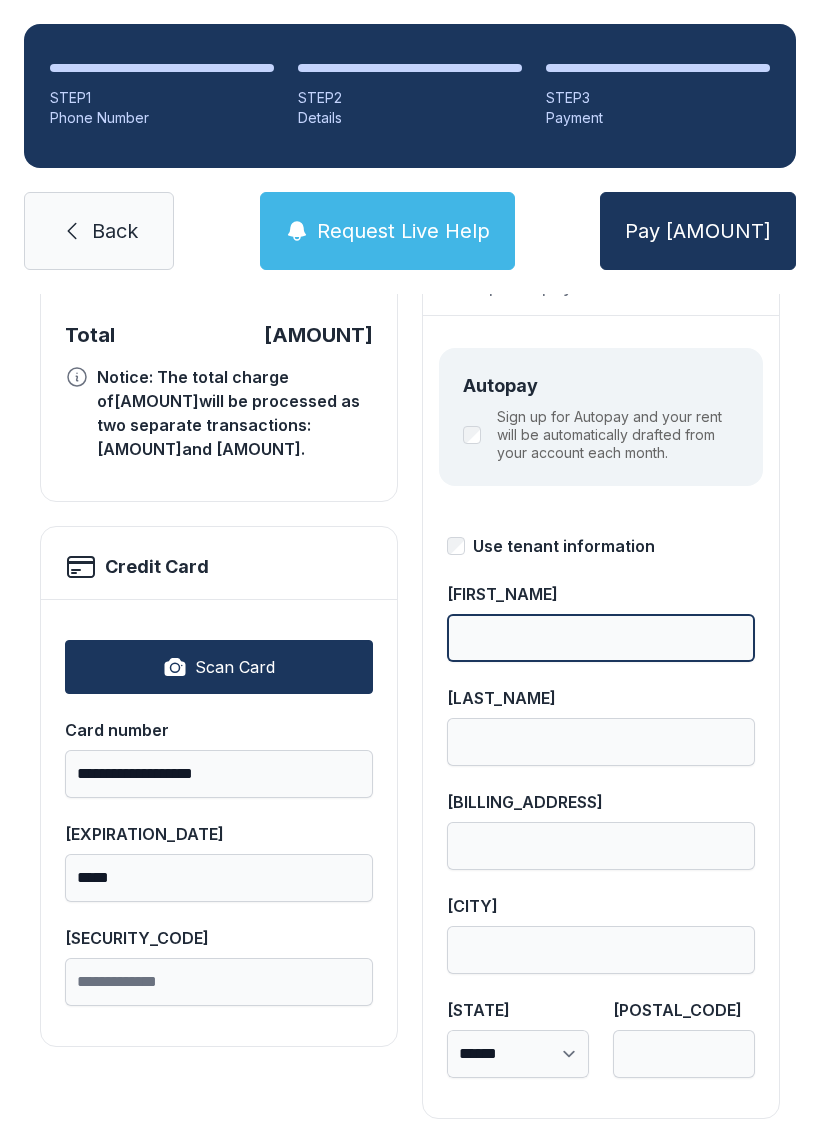 click on "[FIRST_NAME]" at bounding box center [601, 638] 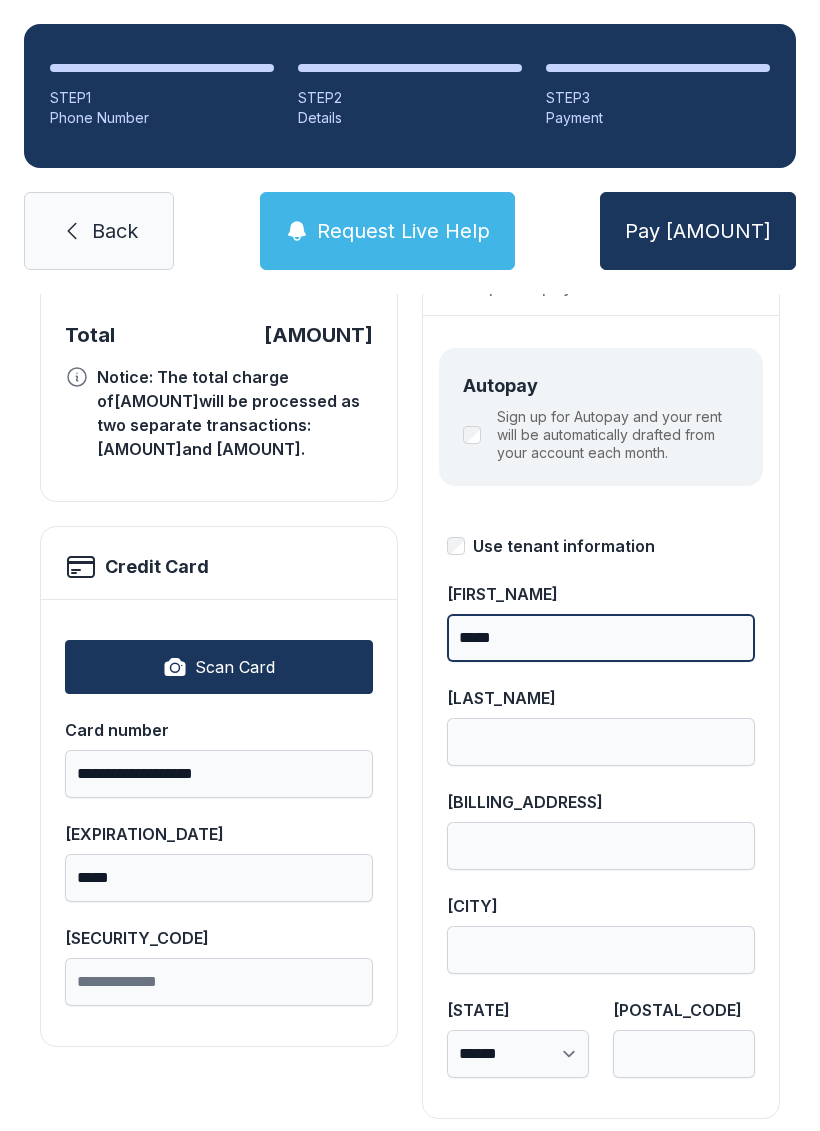type on "*****" 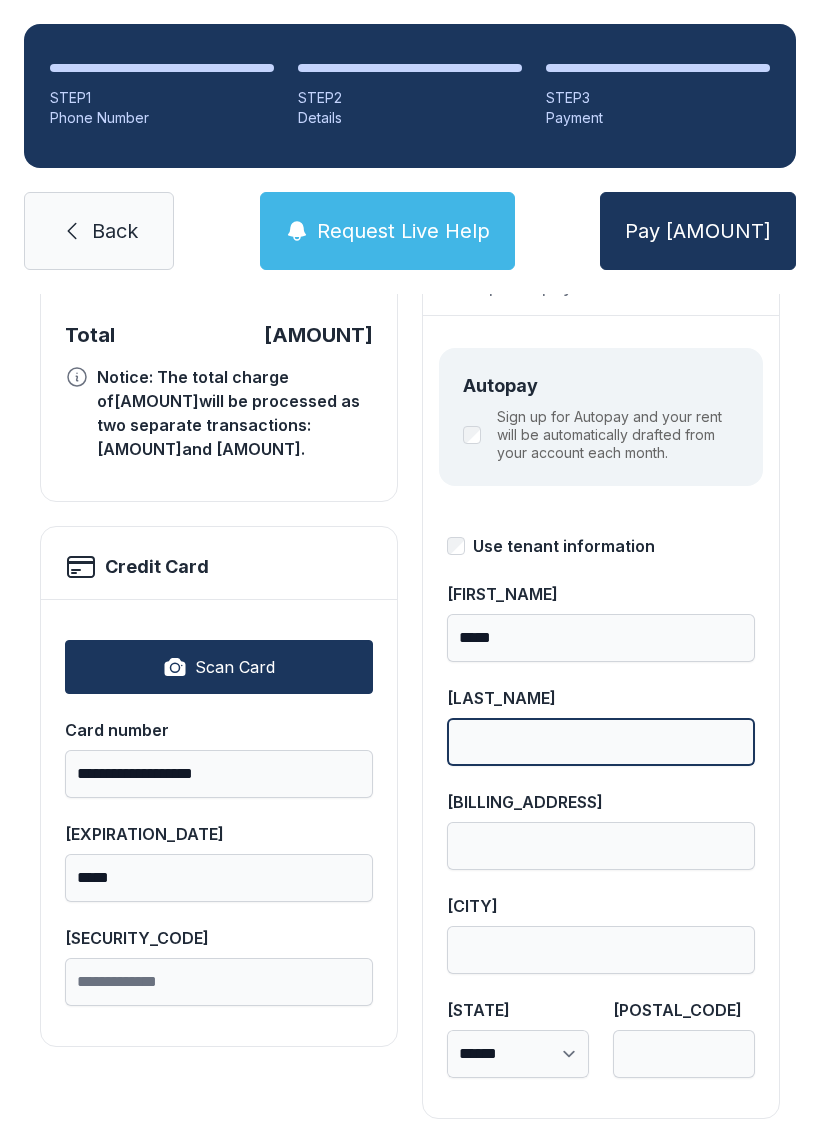 click on "[LAST_NAME]" at bounding box center [601, 742] 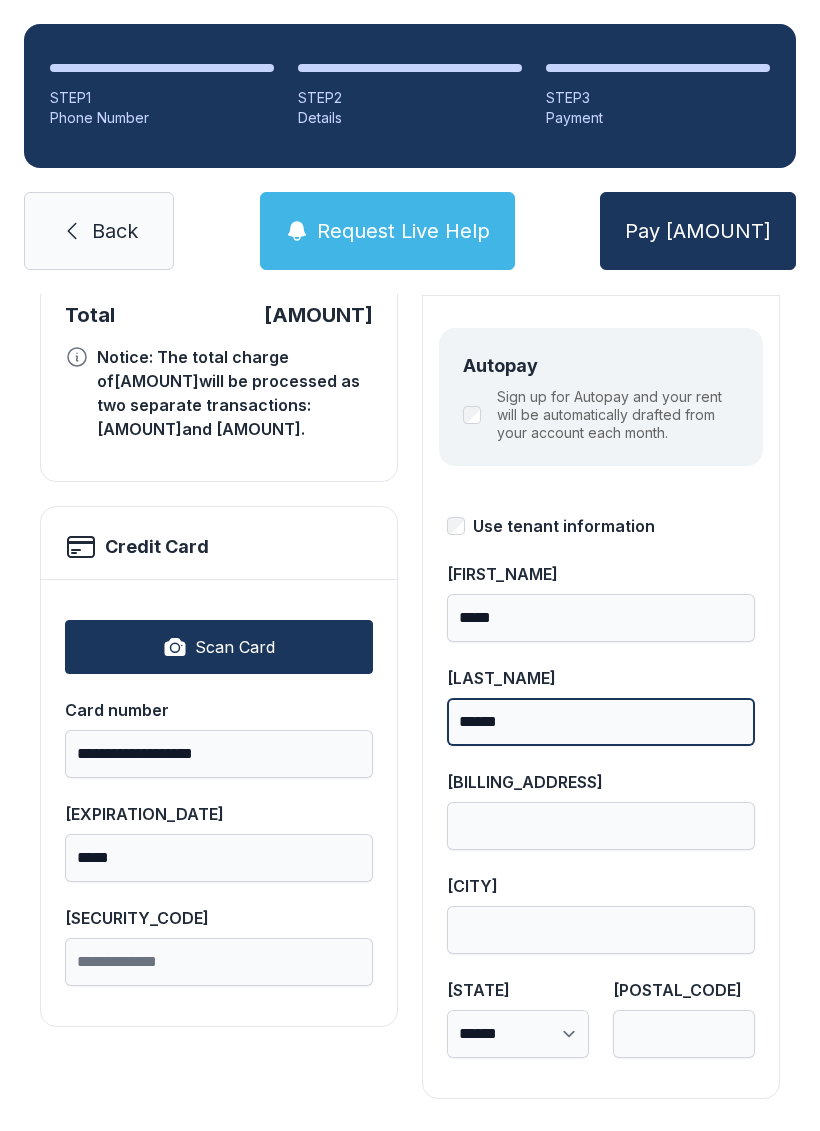 scroll, scrollTop: 218, scrollLeft: 0, axis: vertical 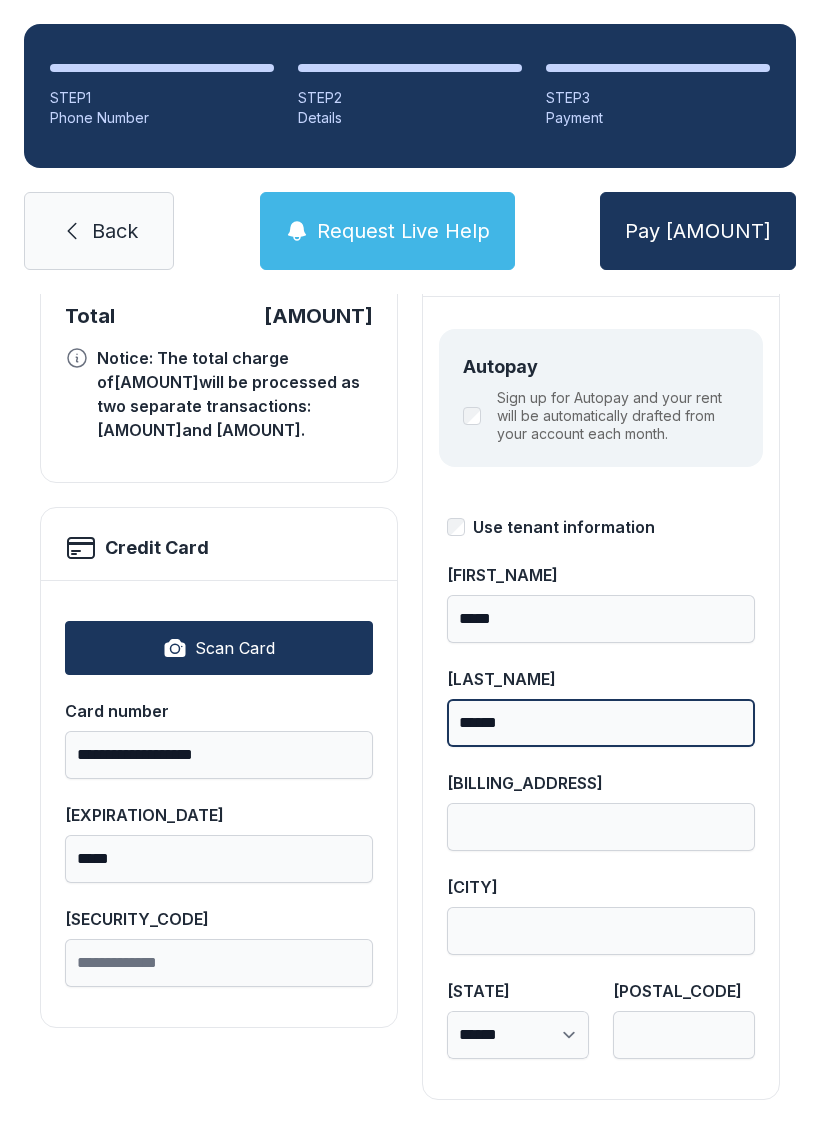 type on "******" 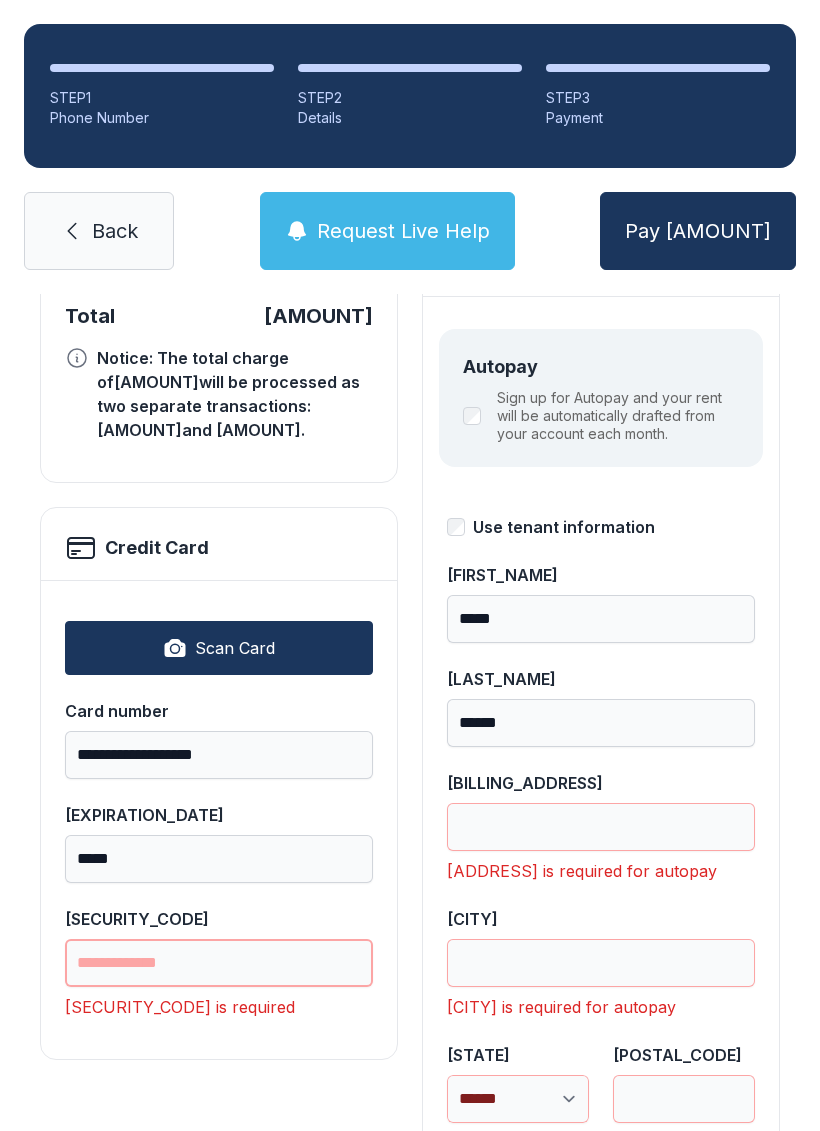 scroll, scrollTop: 49, scrollLeft: 0, axis: vertical 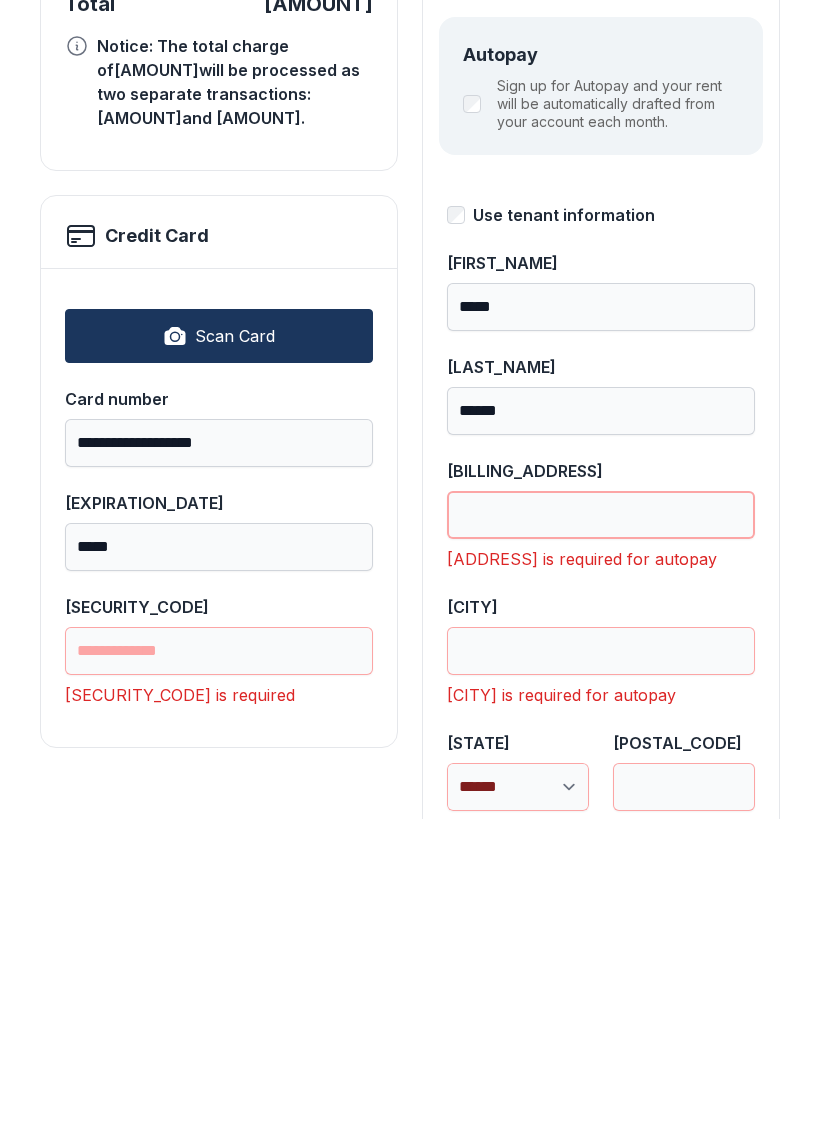 click on "[BILLING_ADDRESS]" at bounding box center (601, 827) 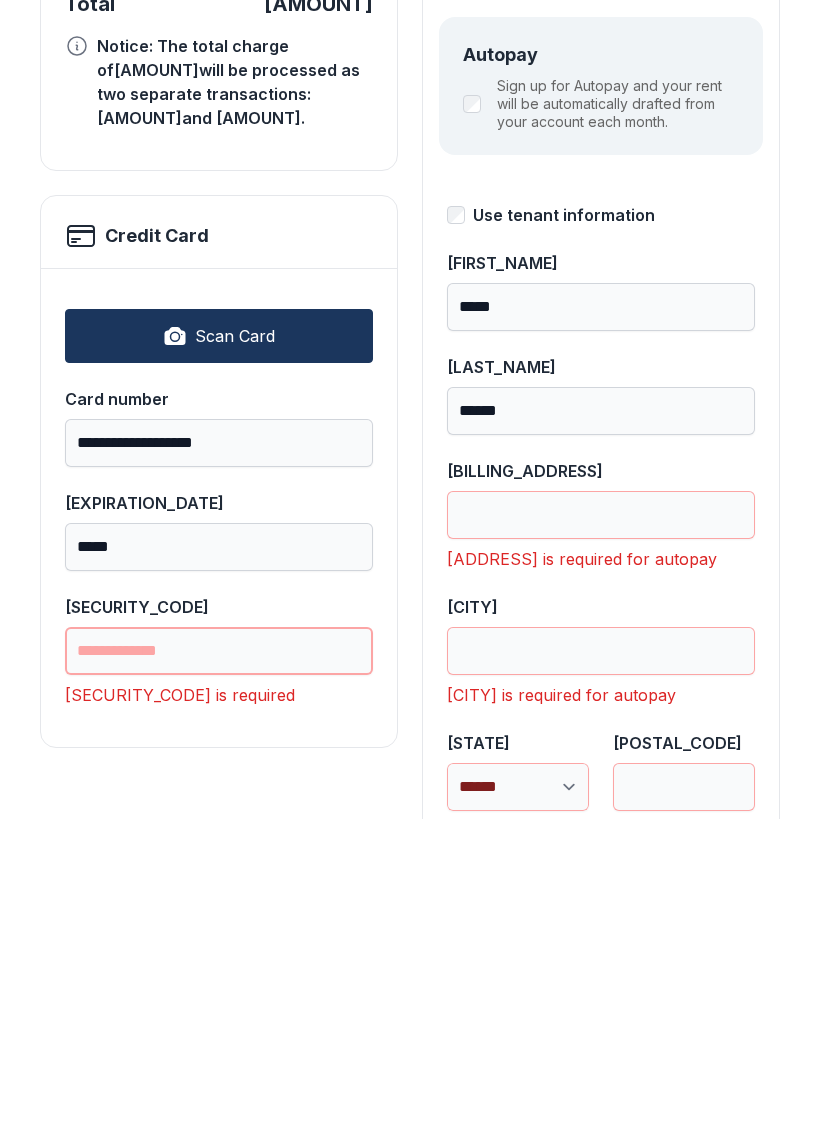 click on "[SECURITY_CODE]" at bounding box center (219, 963) 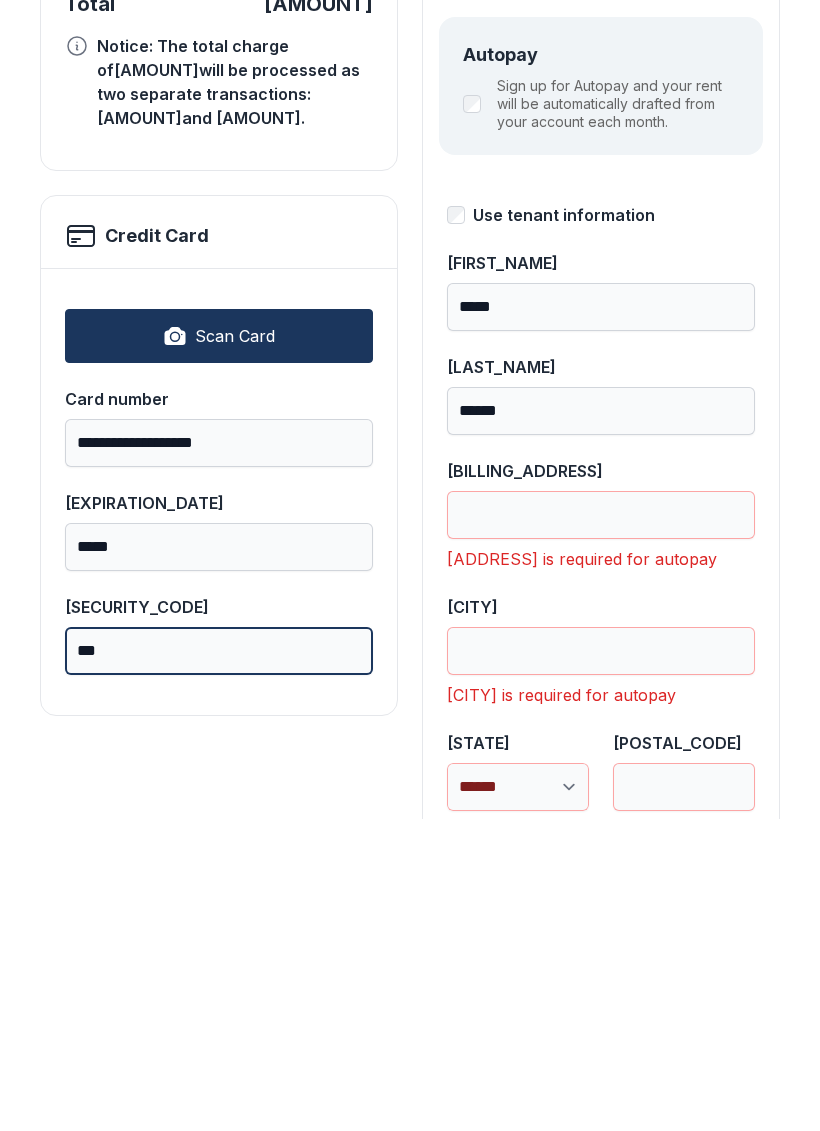 type on "***" 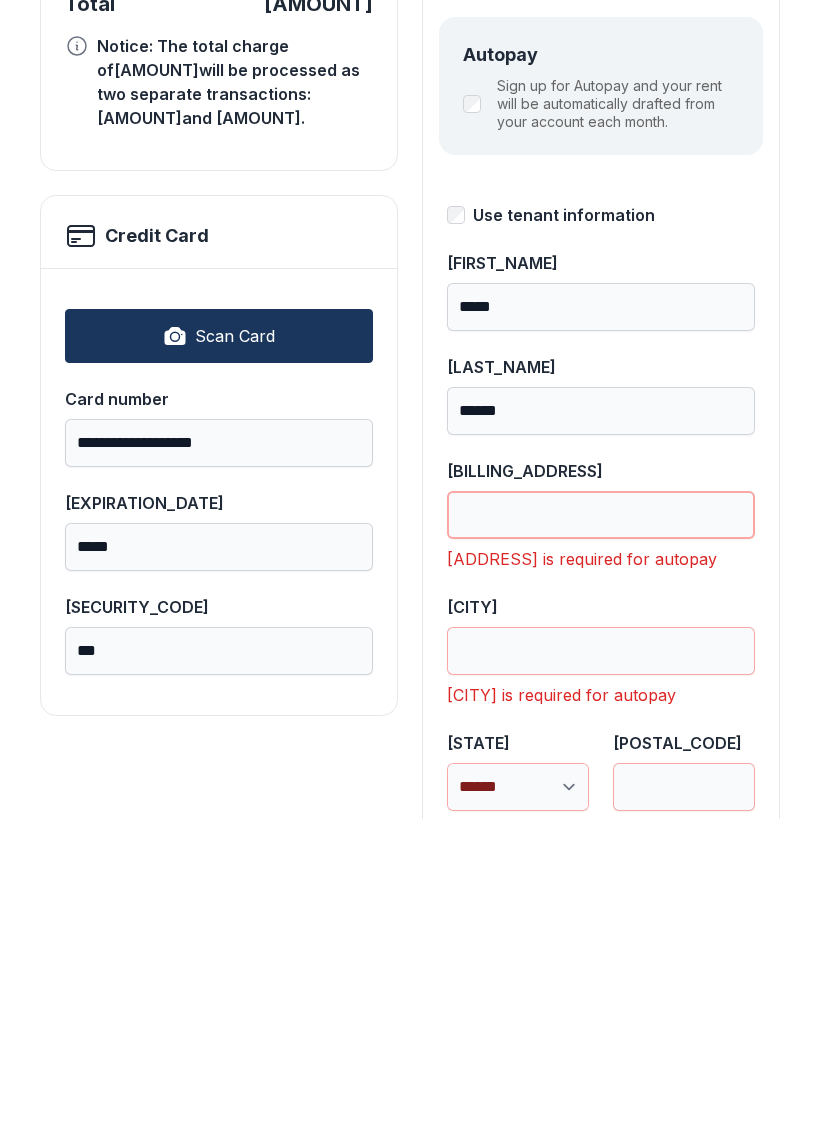 click on "[BILLING_ADDRESS]" at bounding box center (601, 827) 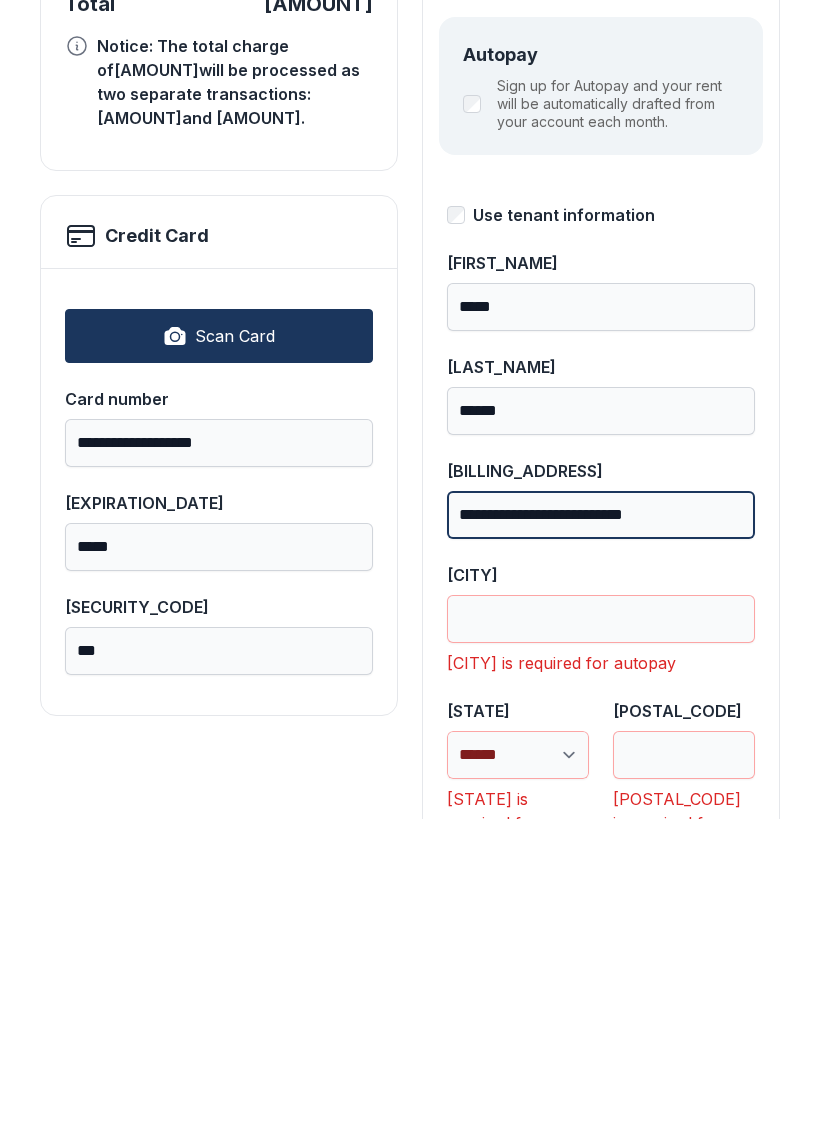 type on "**********" 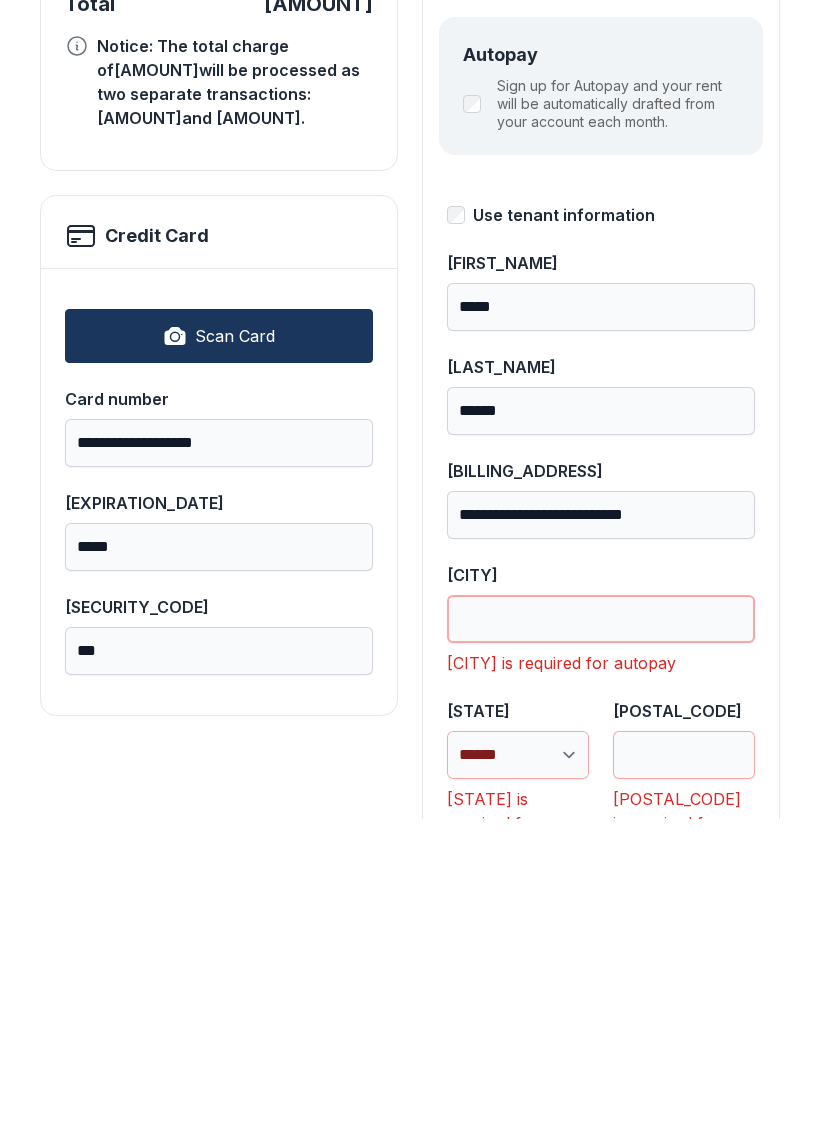 click on "[CITY]" at bounding box center (601, 931) 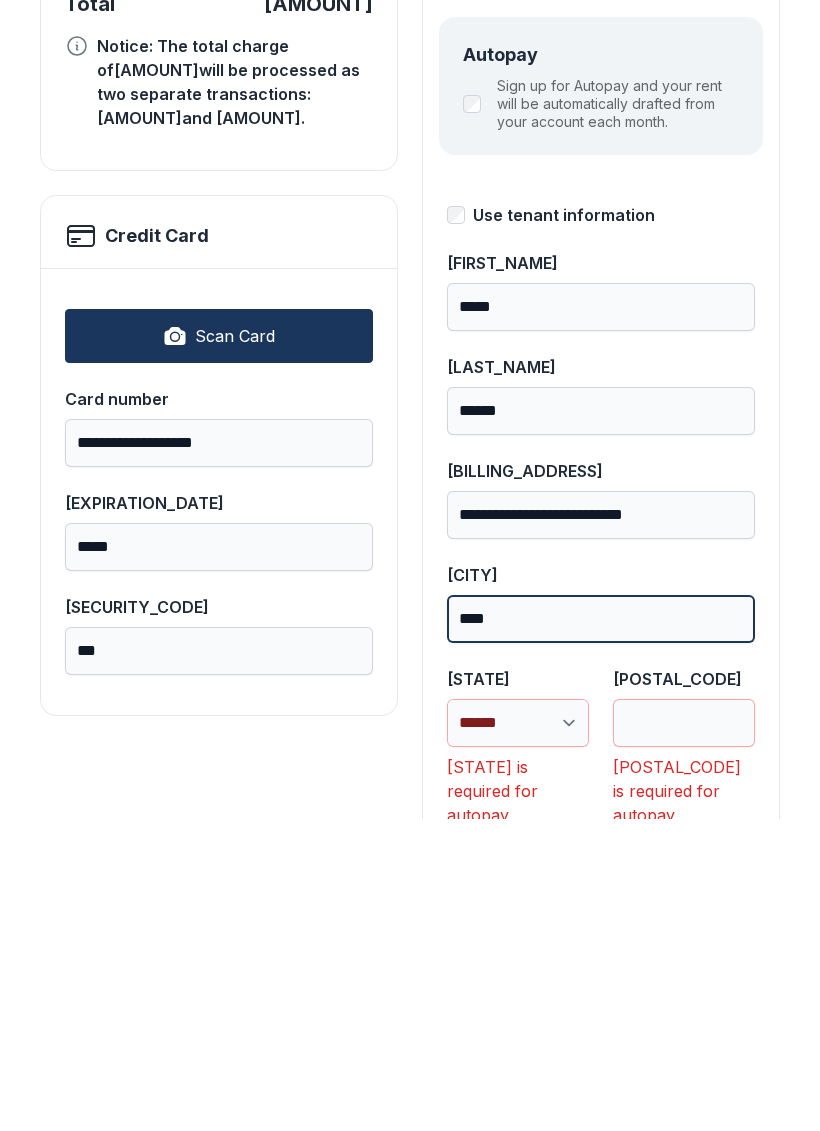 type on "****" 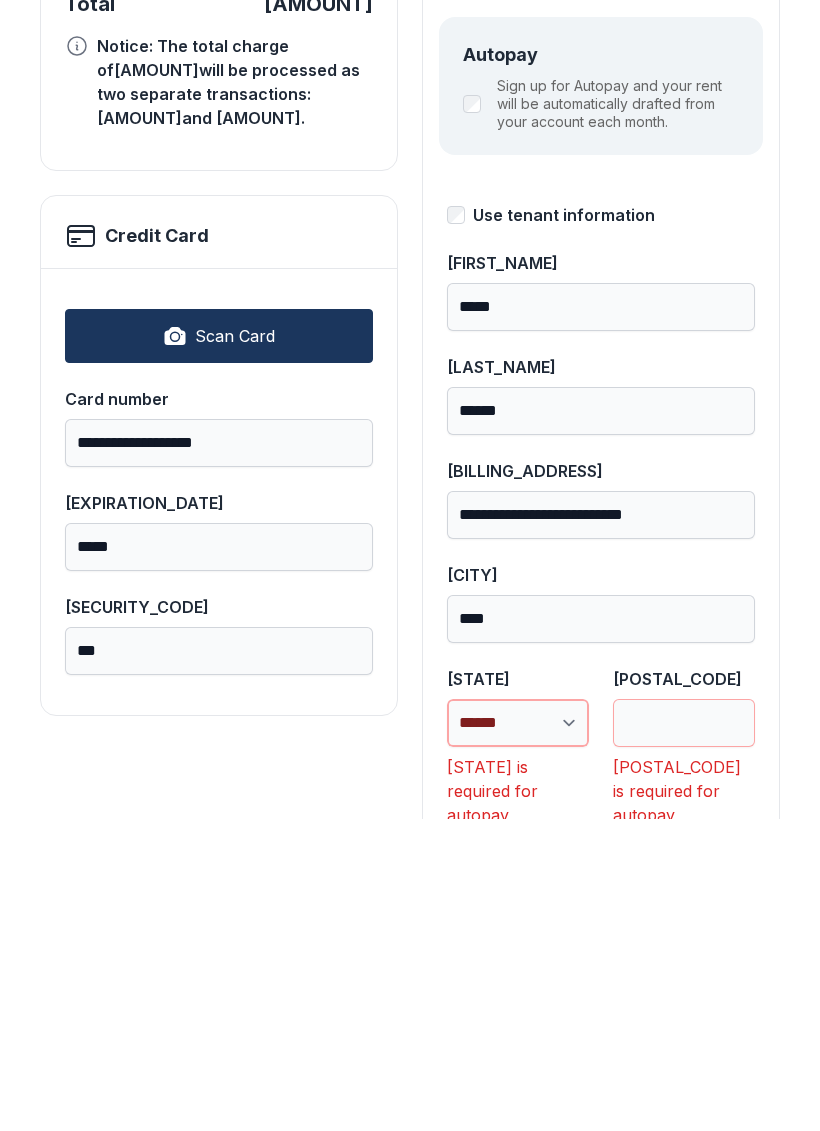 click on "**********" at bounding box center [518, 1035] 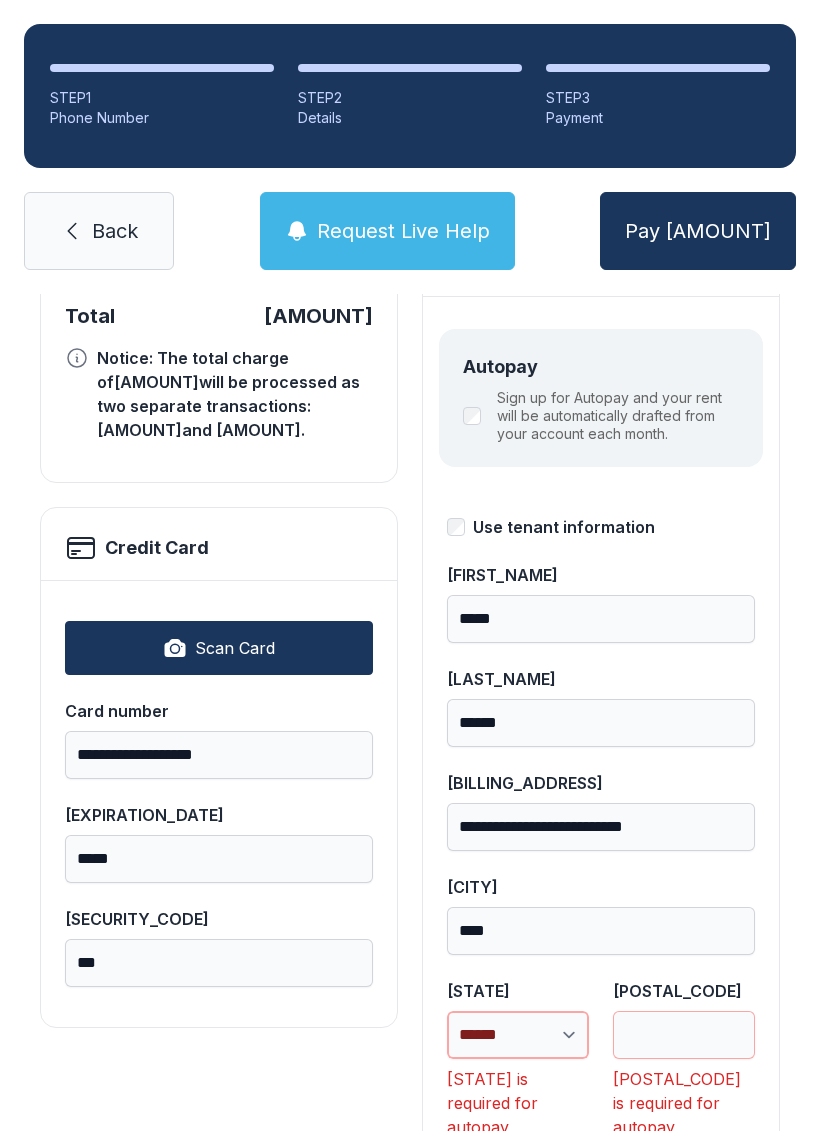 select on "**" 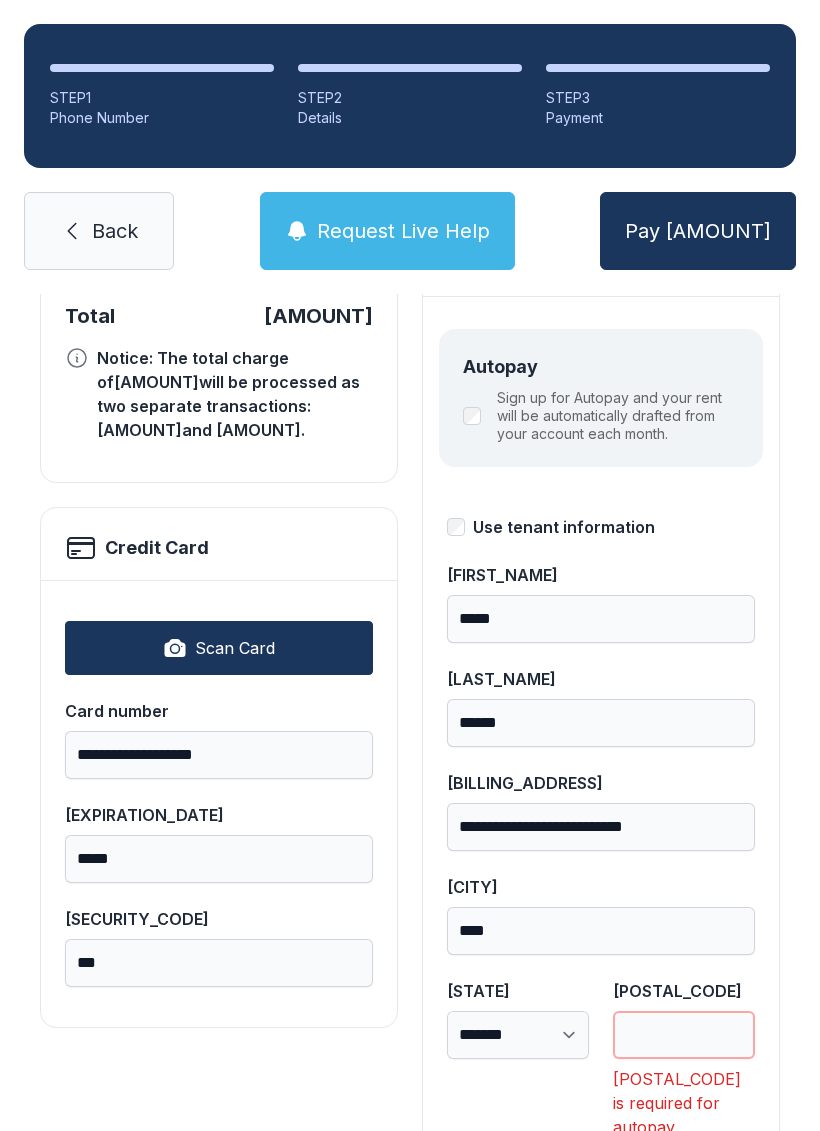 click on "[POSTAL_CODE]" at bounding box center (684, 1035) 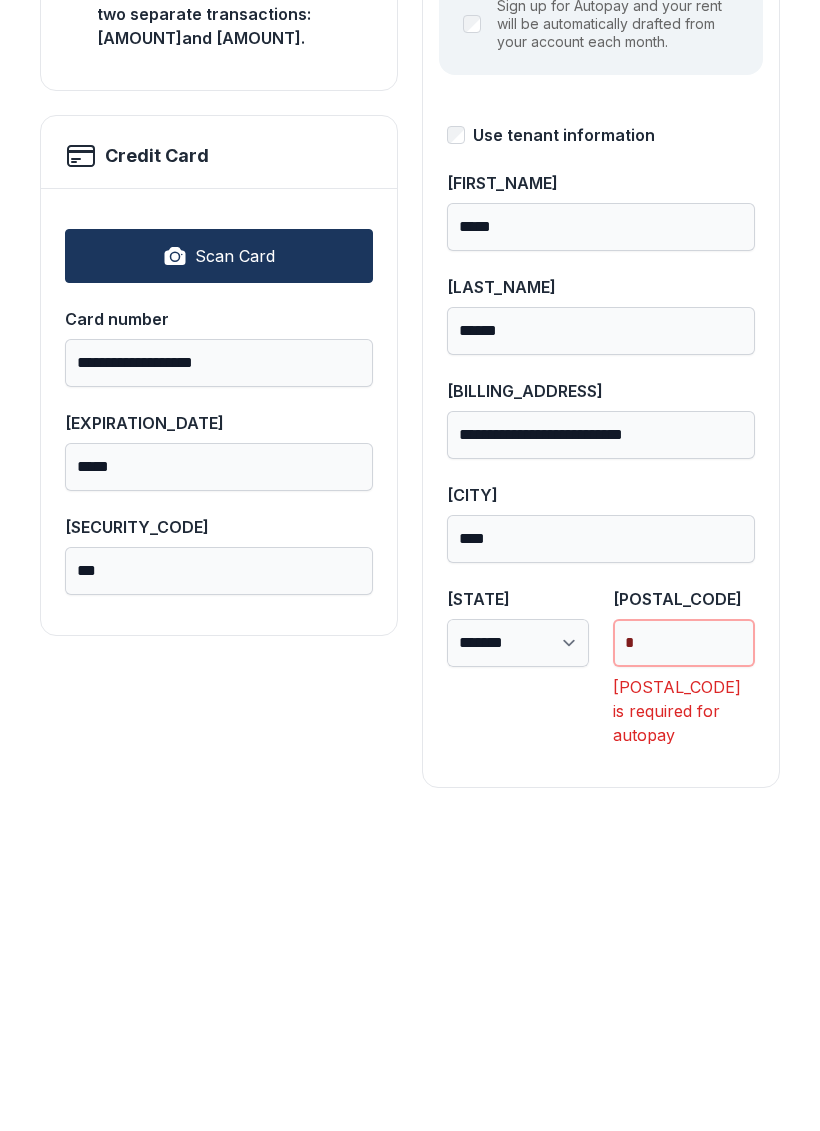 scroll, scrollTop: 218, scrollLeft: 0, axis: vertical 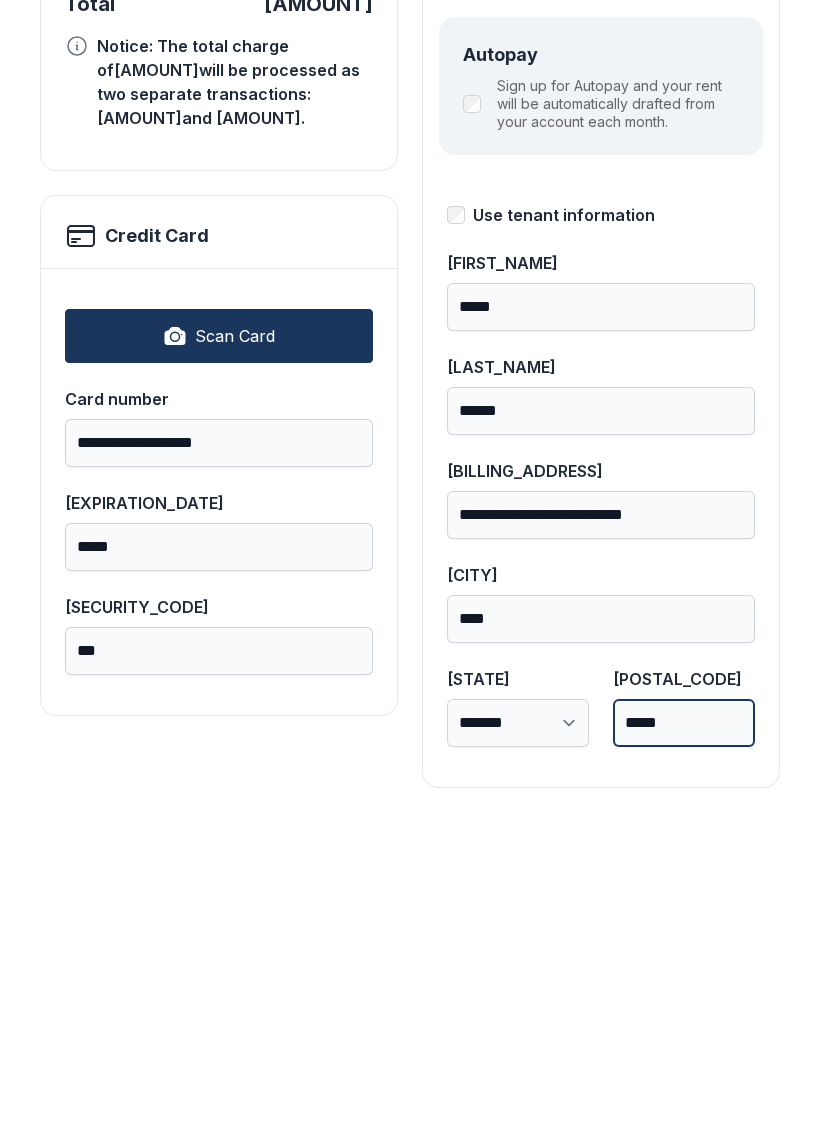 type on "*****" 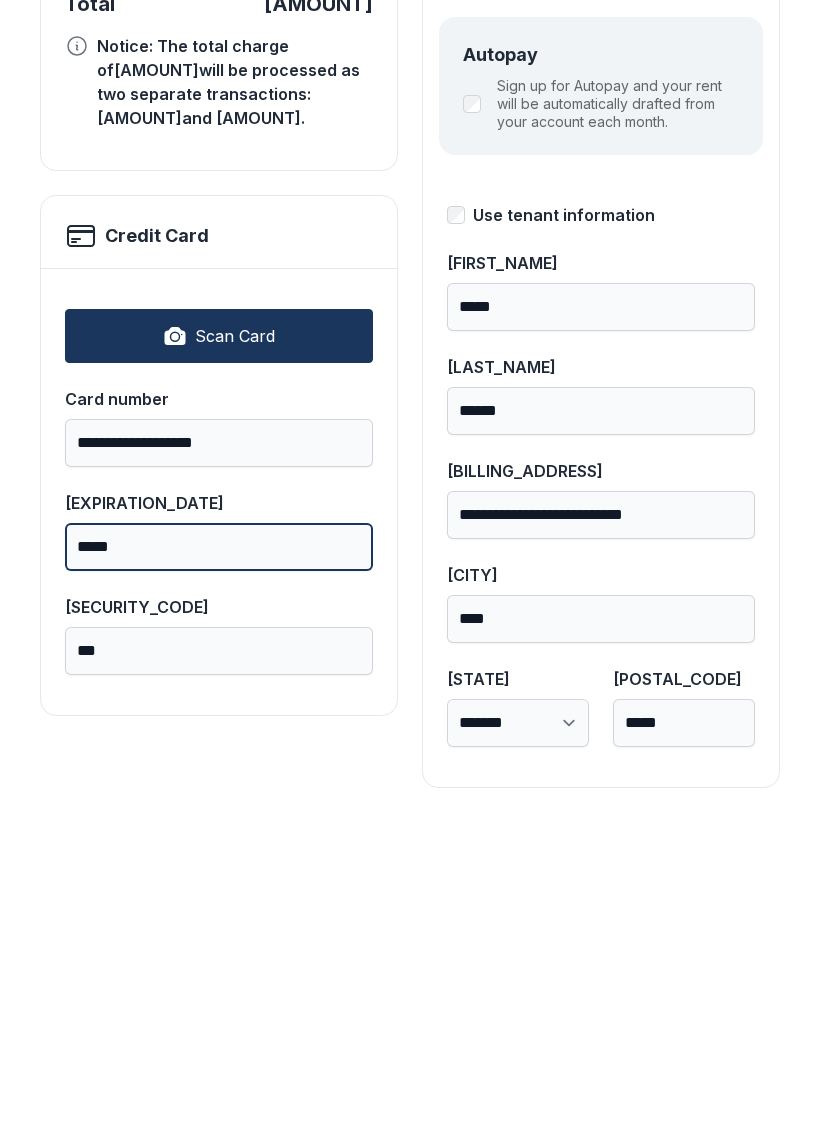 type on "*****" 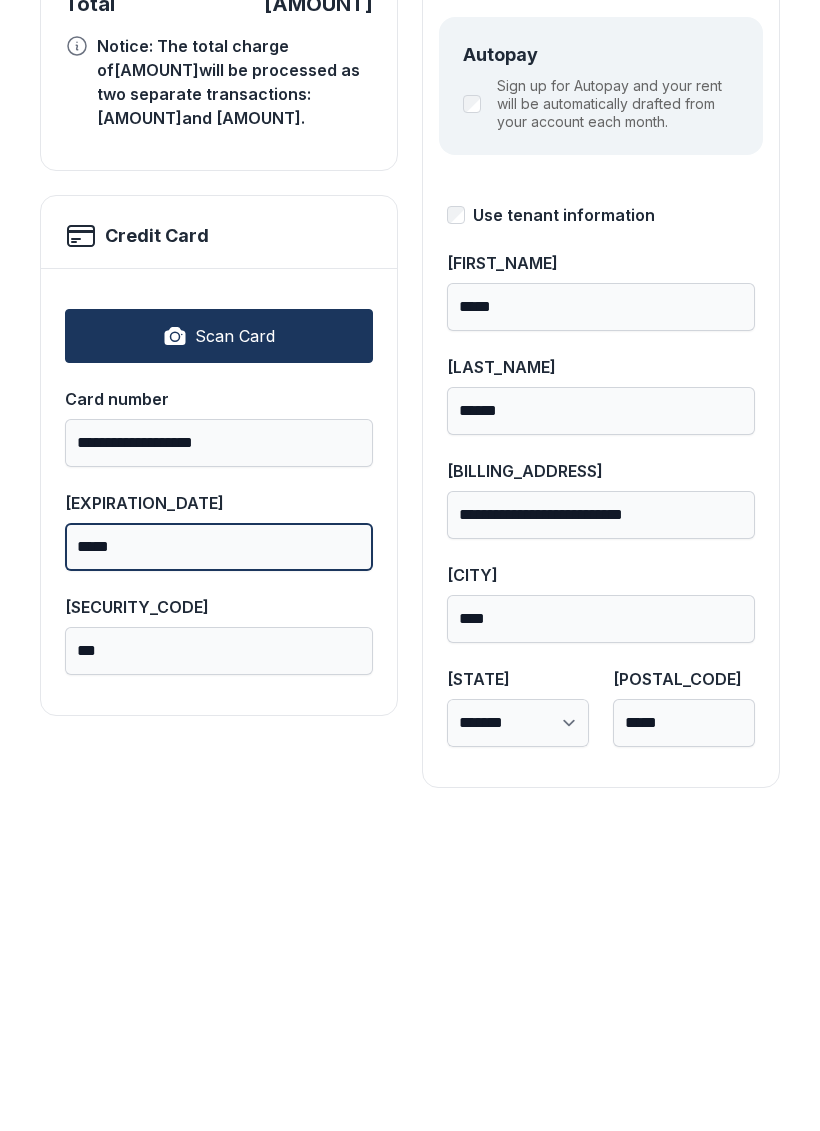 click on "Pay [AMOUNT]" at bounding box center [698, 231] 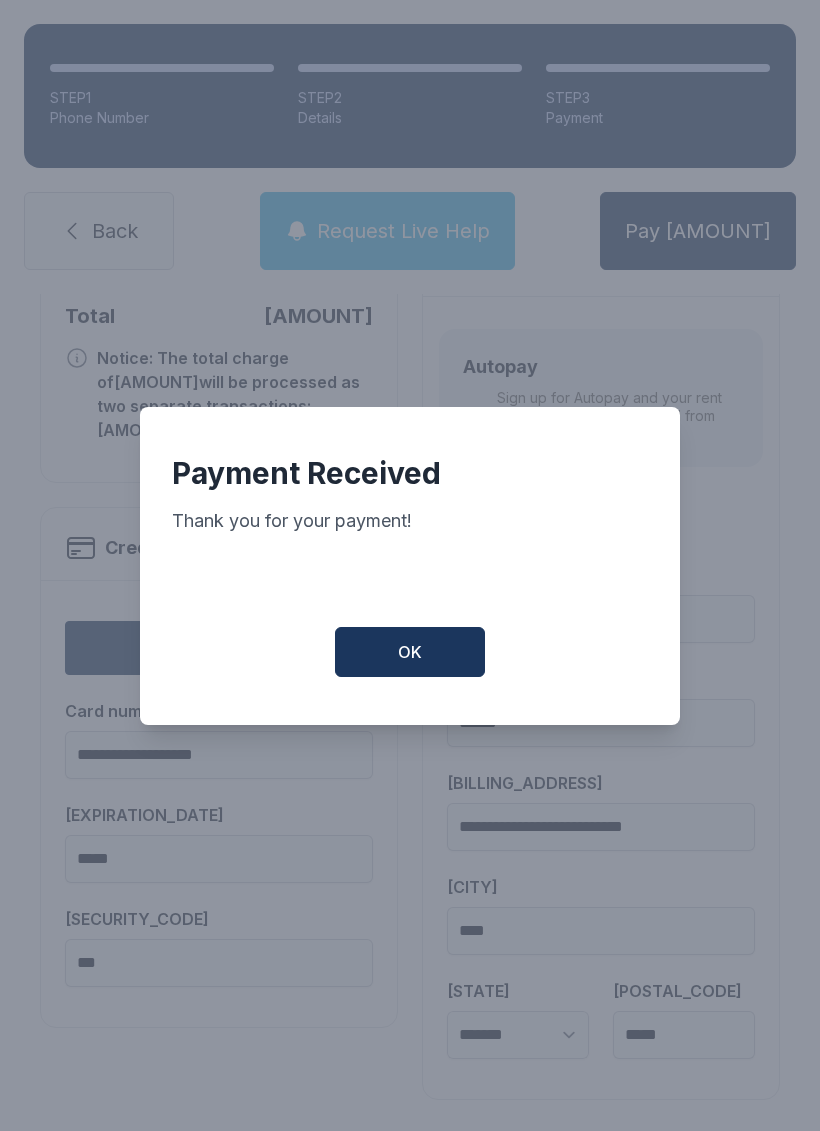 click on "OK" at bounding box center (410, 652) 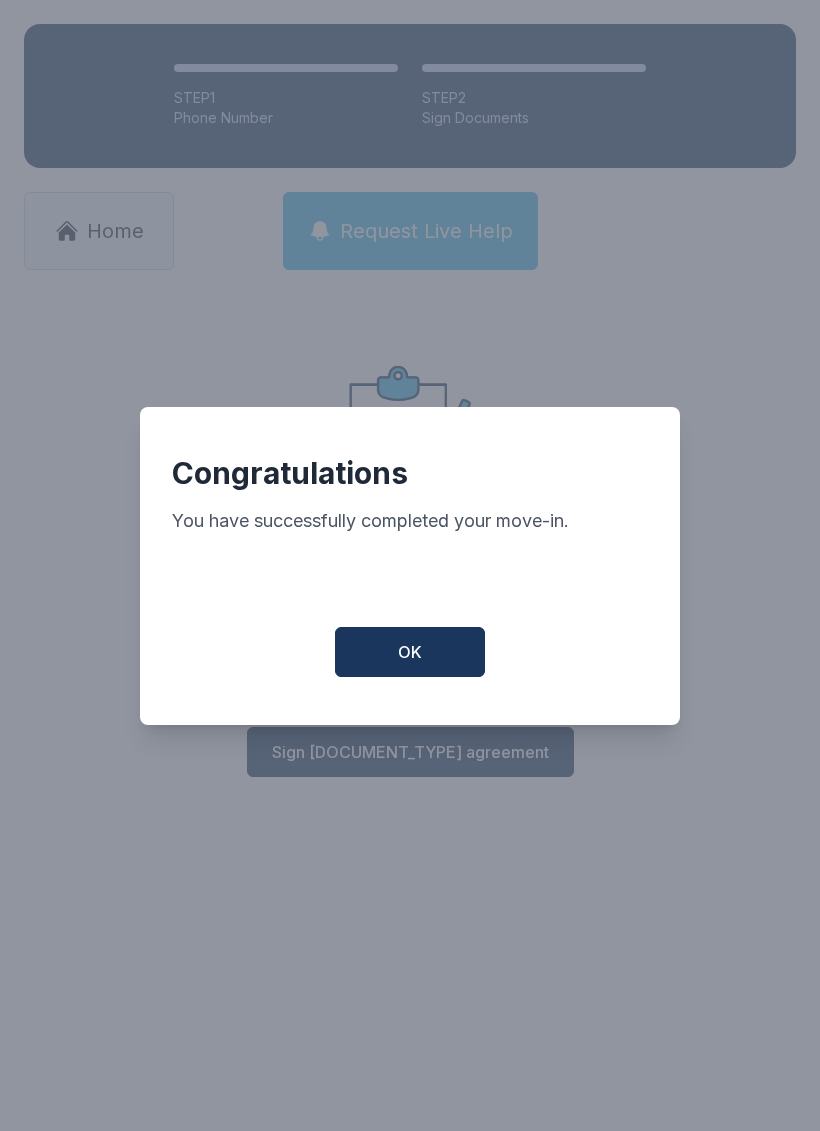 click on "OK" at bounding box center [410, 652] 